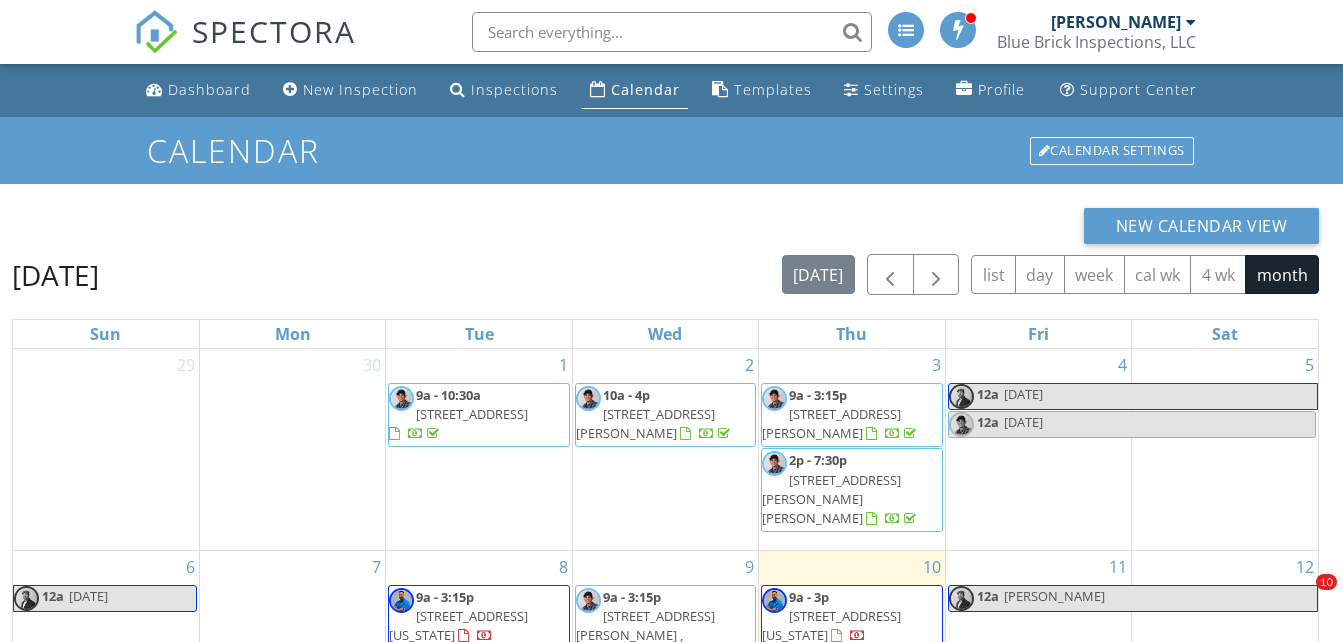 scroll, scrollTop: 266, scrollLeft: 0, axis: vertical 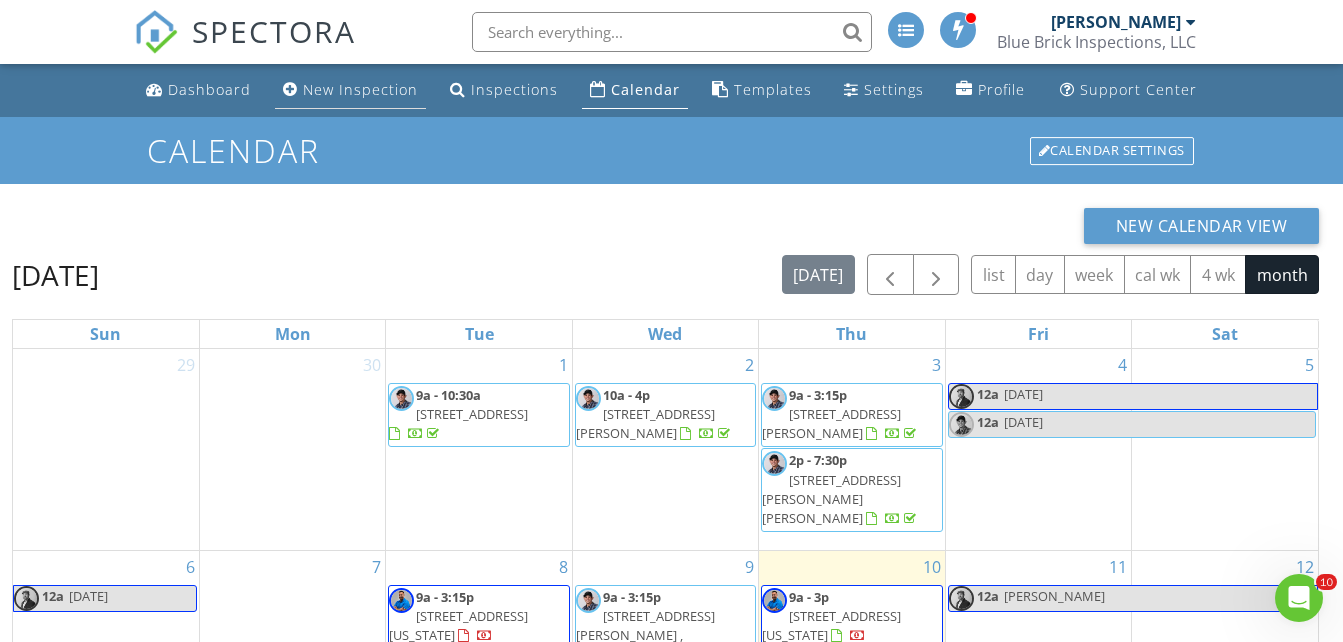 click on "New Inspection" at bounding box center [360, 89] 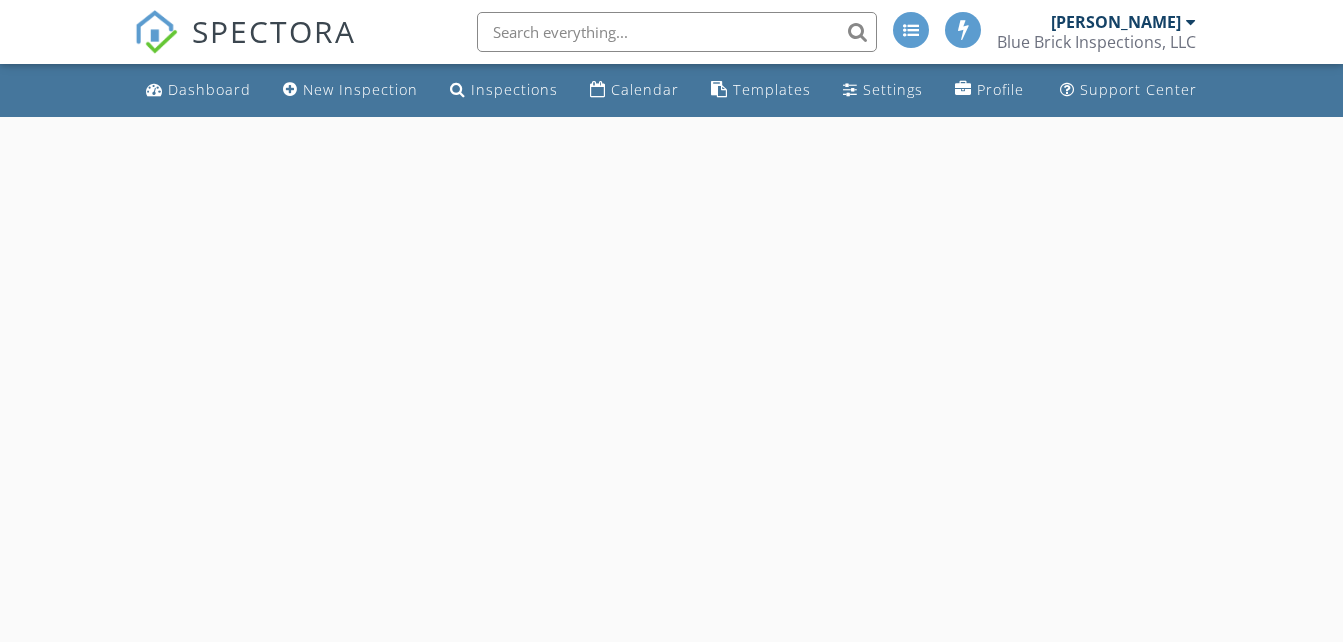 scroll, scrollTop: 0, scrollLeft: 0, axis: both 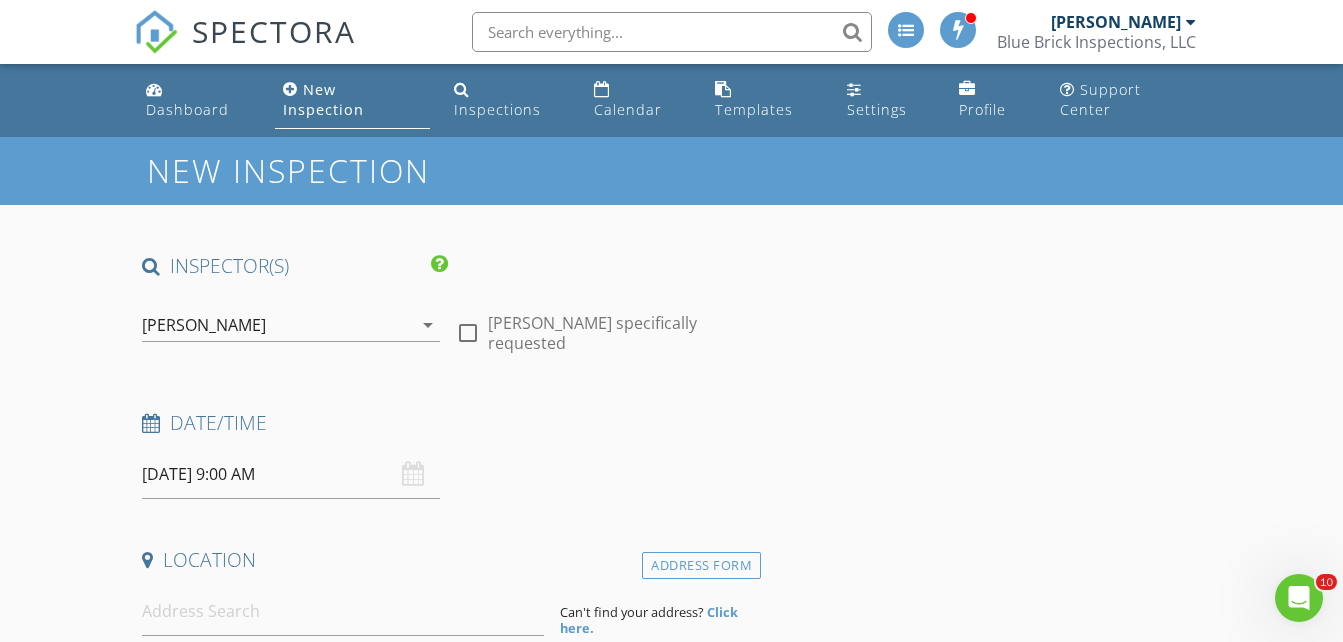 click on "arrow_drop_down" at bounding box center (428, 325) 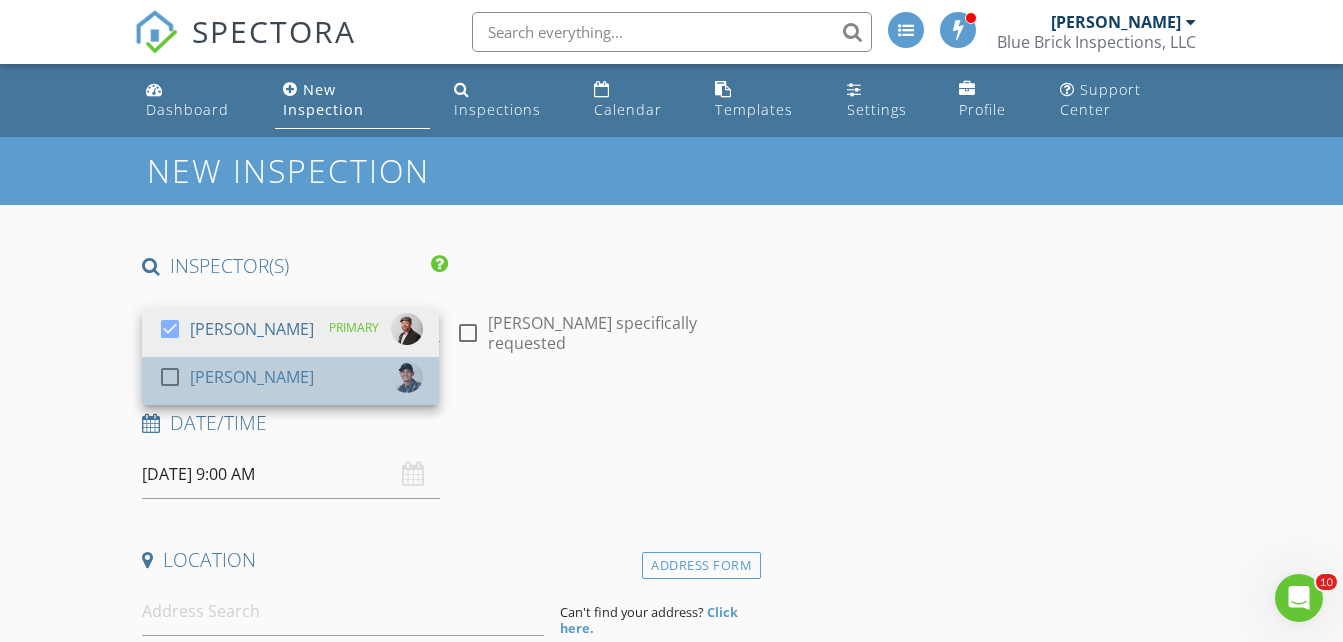 click on "check_box_outline_blank   Daniel Baca" at bounding box center [290, 381] 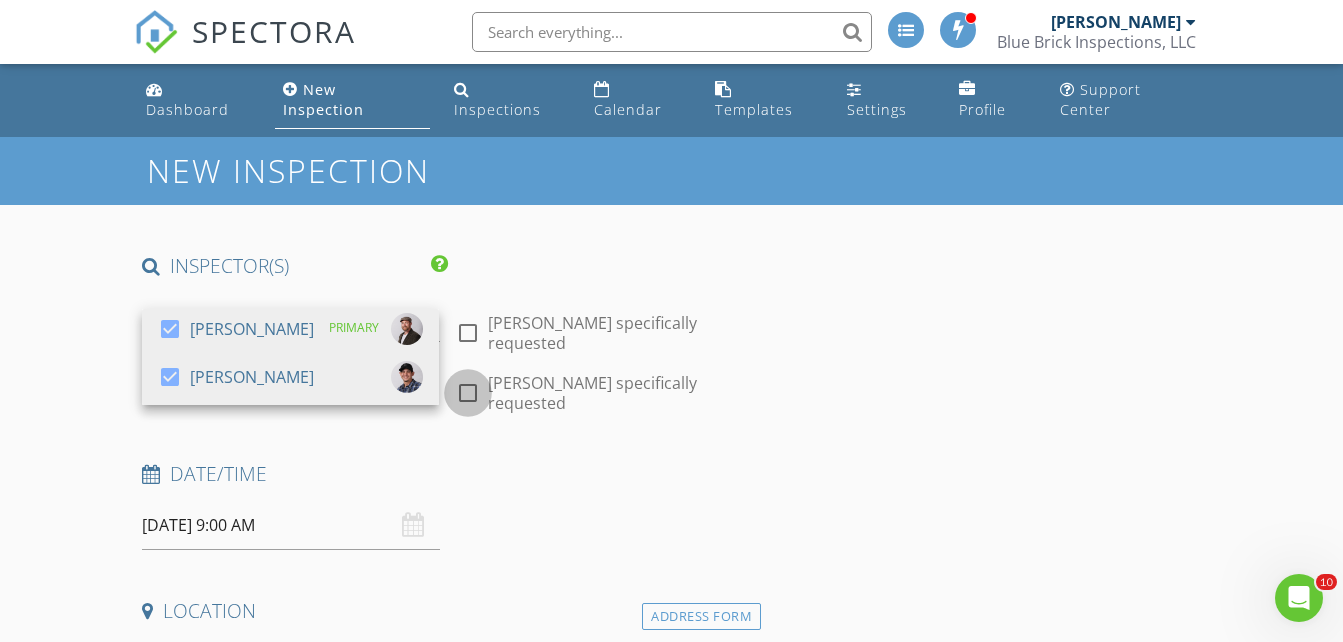 click at bounding box center (468, 393) 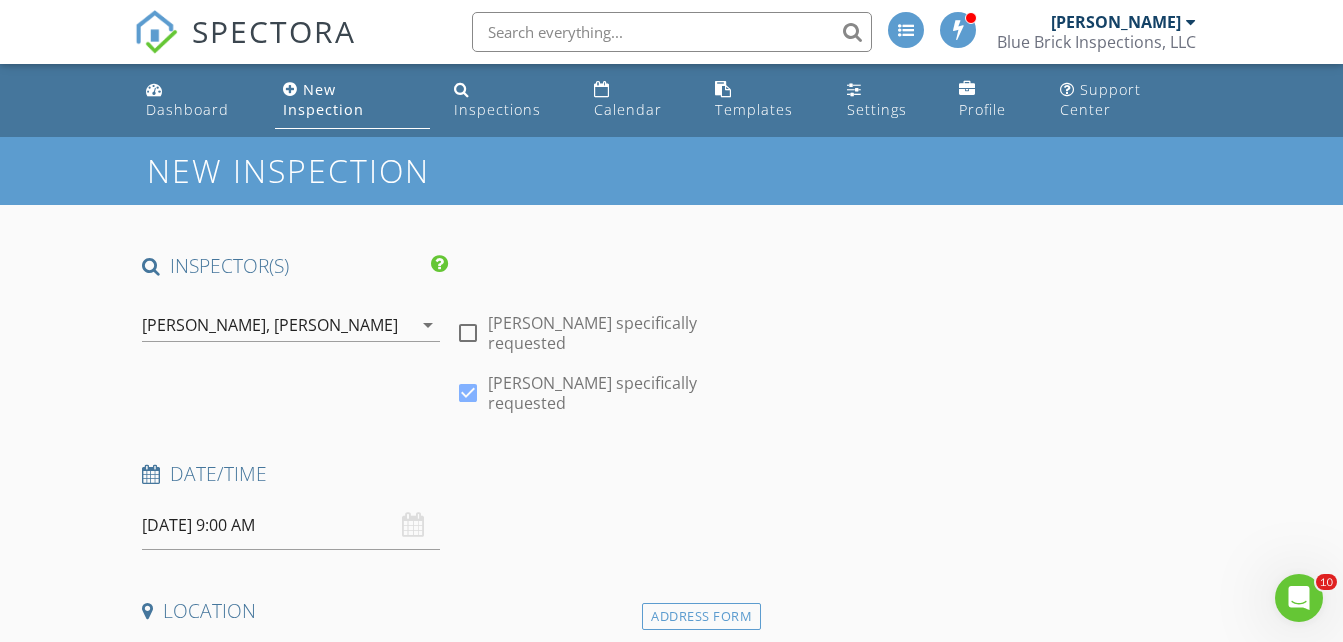 click on "[PERSON_NAME]" at bounding box center (336, 325) 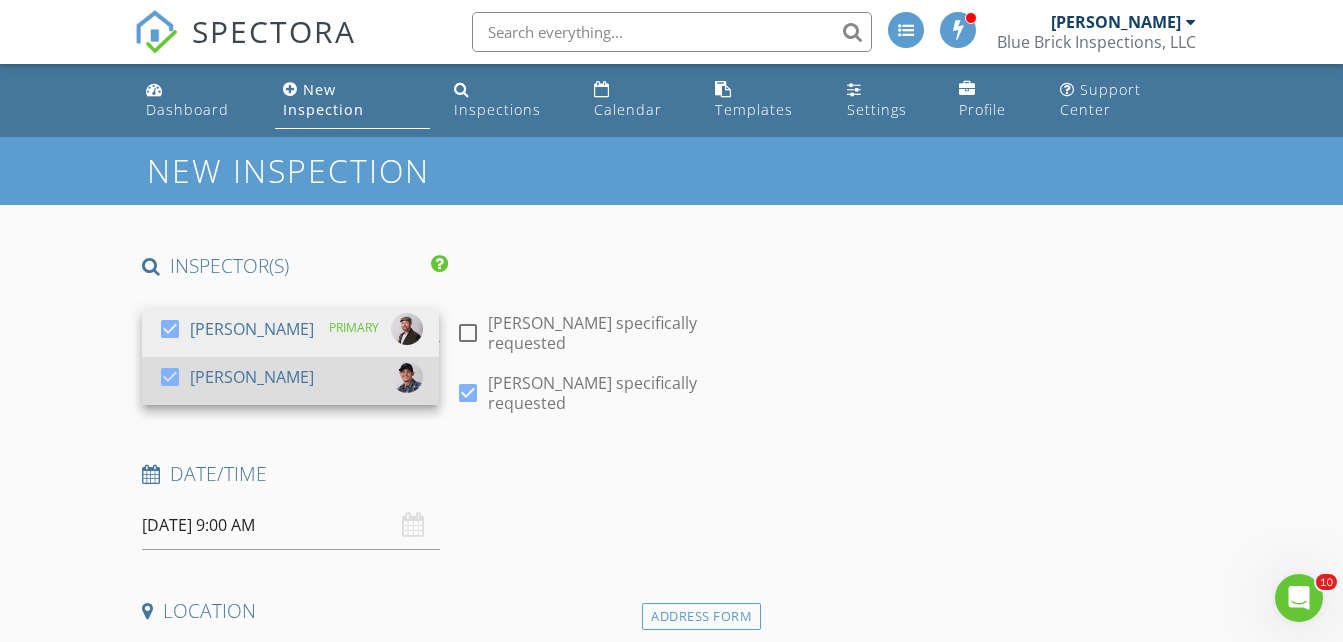 click on "check_box   Daniel Baca" at bounding box center [290, 381] 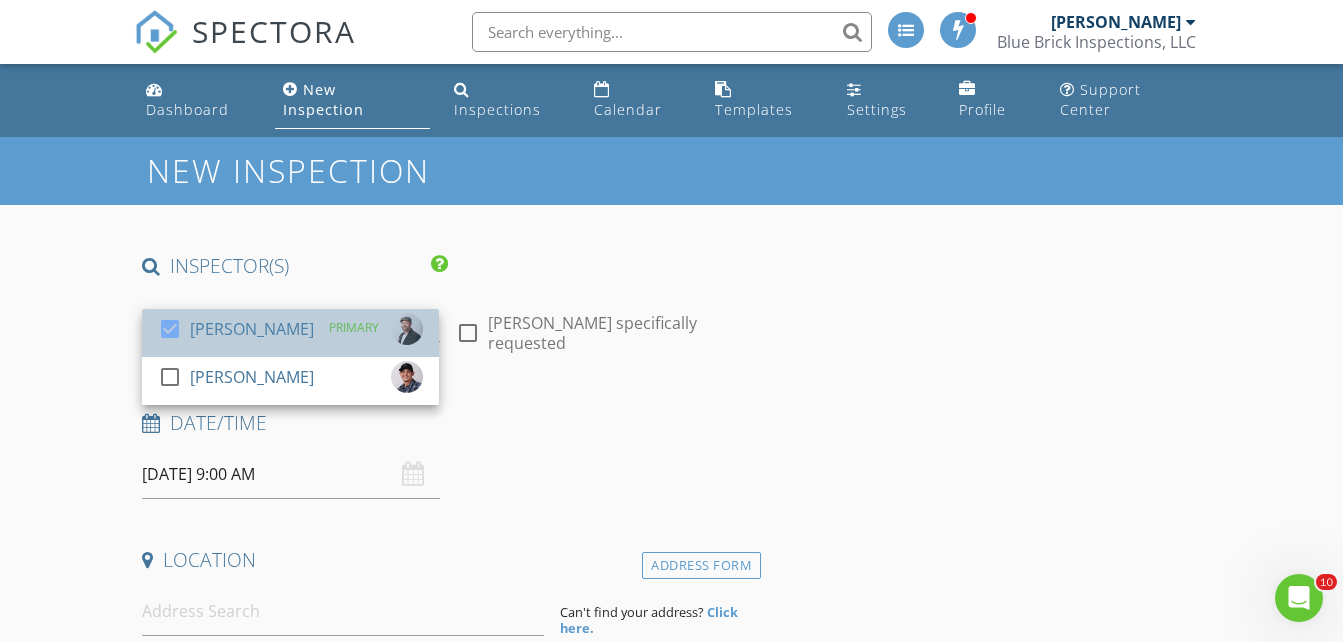 click on "[PERSON_NAME]" at bounding box center (252, 329) 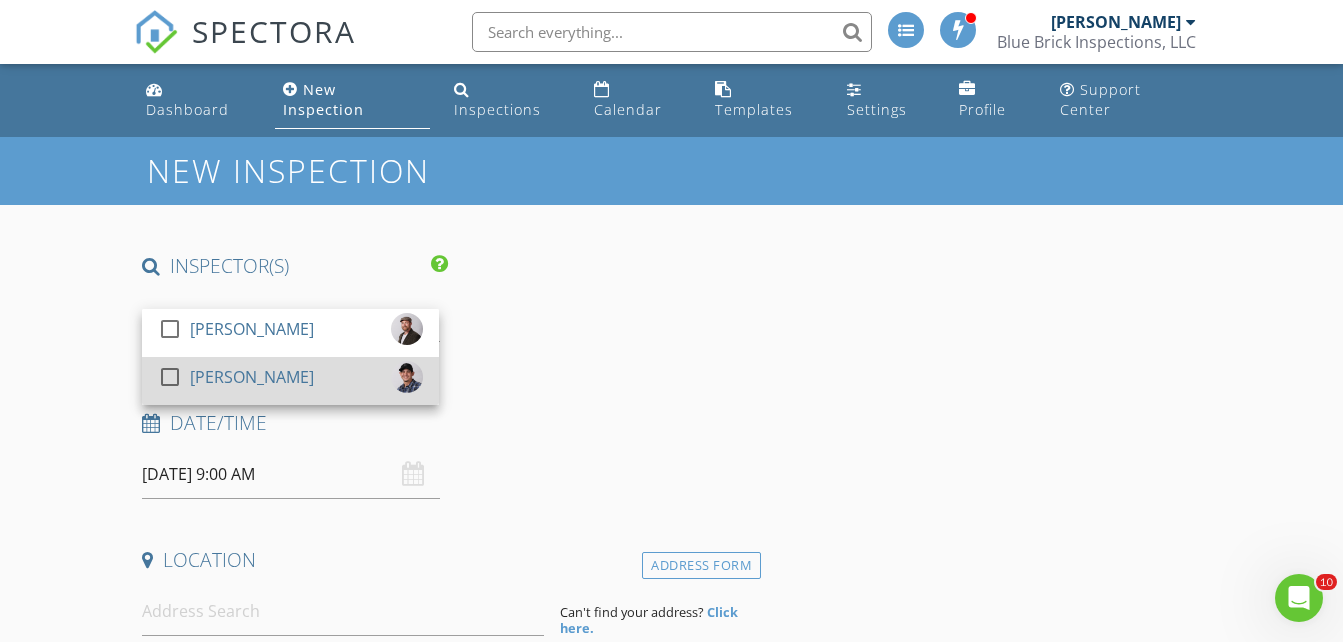 drag, startPoint x: 232, startPoint y: 373, endPoint x: 238, endPoint y: 364, distance: 10.816654 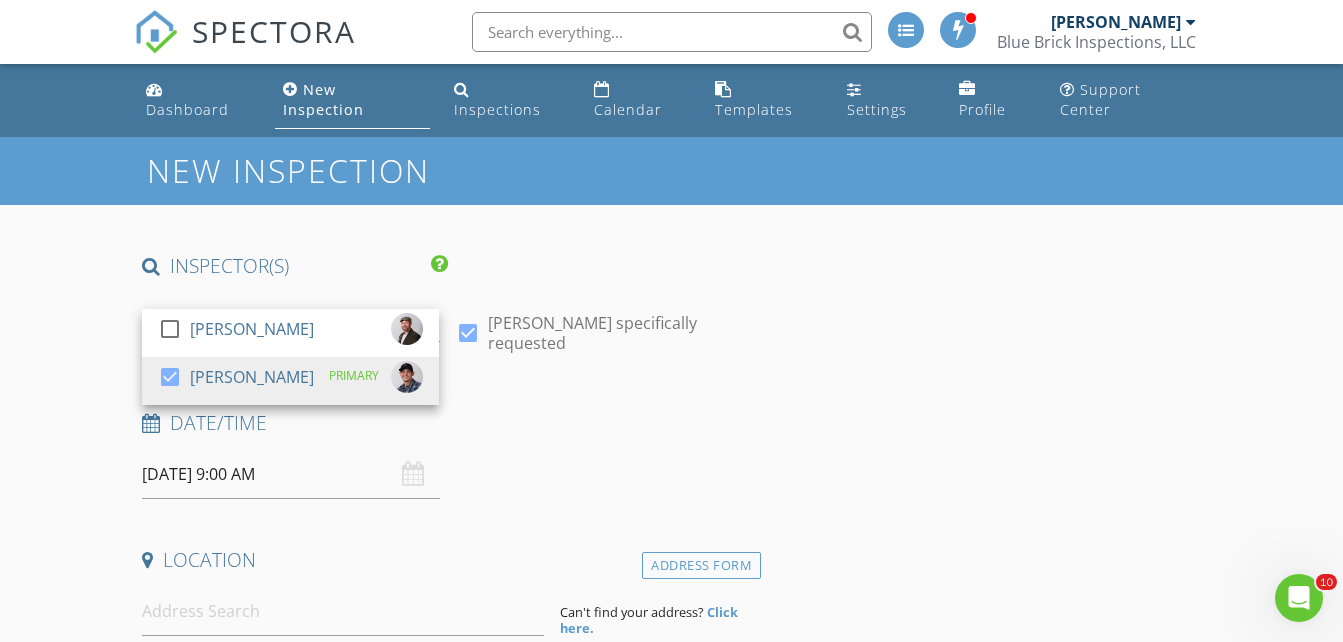 click on "INSPECTOR(S)
check_box_outline_blank   Simon Voight     check_box   Daniel Baca   PRIMARY   Daniel Baca arrow_drop_down   check_box Daniel Baca specifically requested
Date/Time
07/11/2025 9:00 AM
Location
Address Form       Can't find your address?   Click here.
client
check_box Enable Client CC email for this inspection   Client Search     check_box_outline_blank Client is a Company/Organization     First Name   Last Name   Email   CC Email   Phone   Address   City   State   Zip     Tags         Notes
ADD ADDITIONAL client
SERVICES
check_box_outline_blank   Texas Home Inspection   check_box_outline_blank   Wood-Destroying Insect/ Termite Inspection (Texas)   check_box_outline_blank   HUD Engineering Foundation Certification Inspection   check_box_outline_blank" at bounding box center (447, 1961) 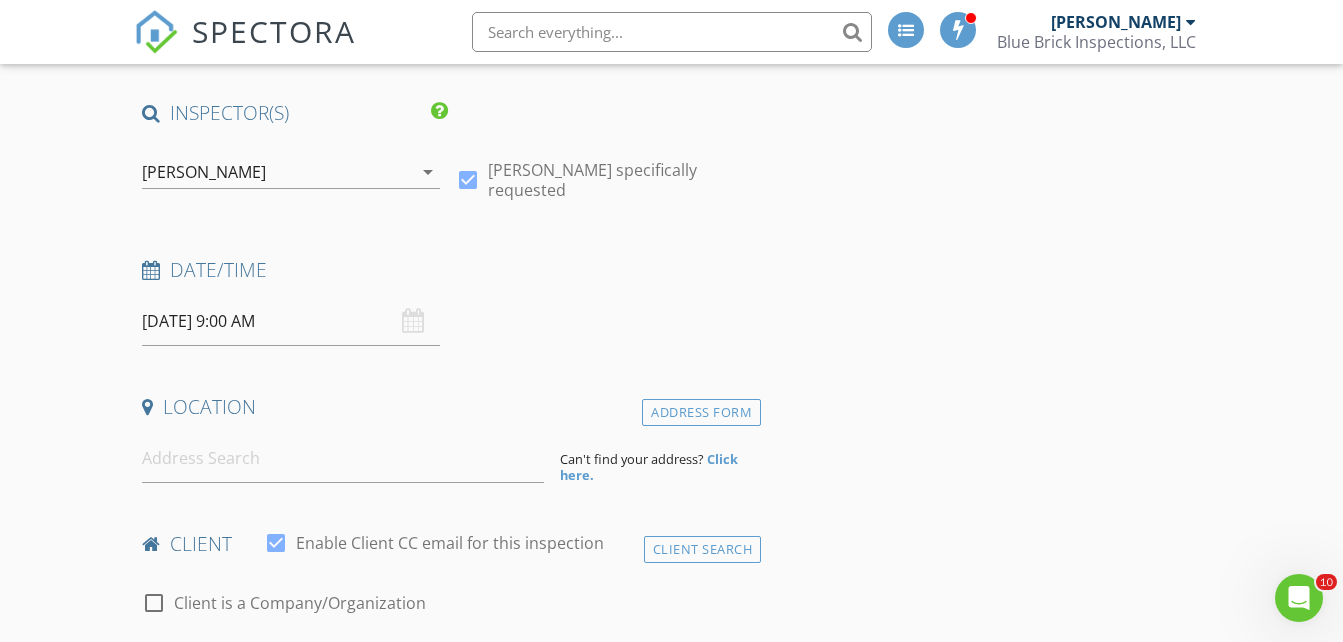 scroll, scrollTop: 200, scrollLeft: 0, axis: vertical 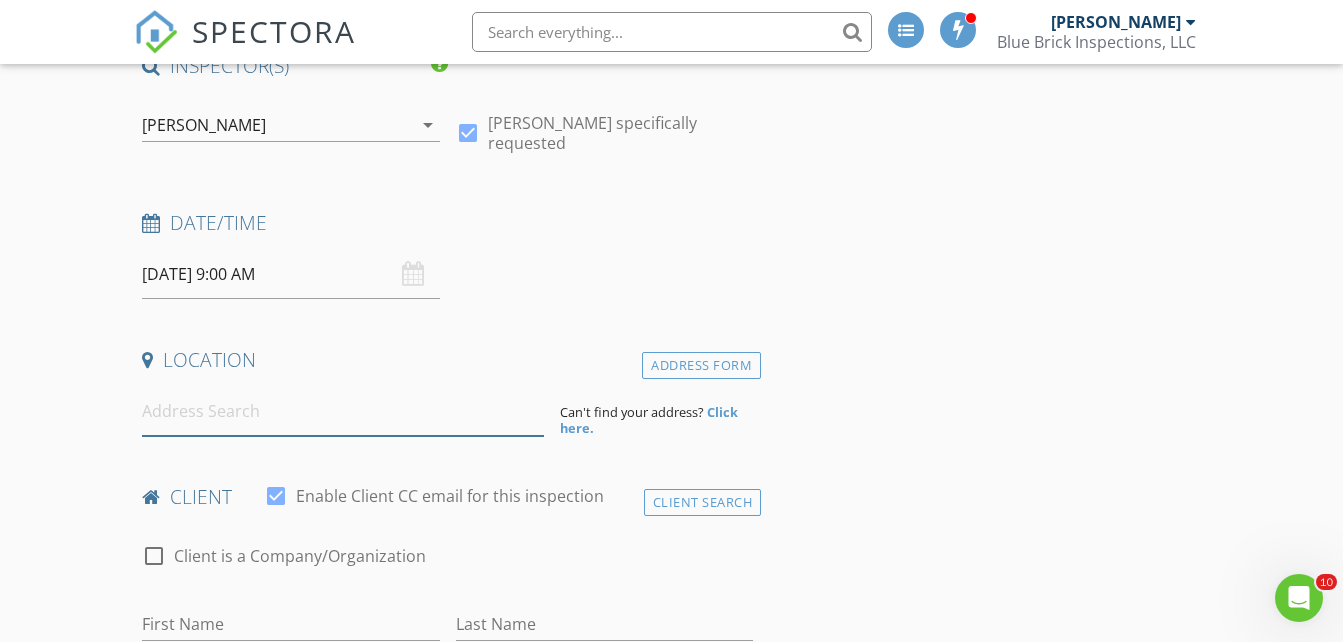 click at bounding box center (343, 411) 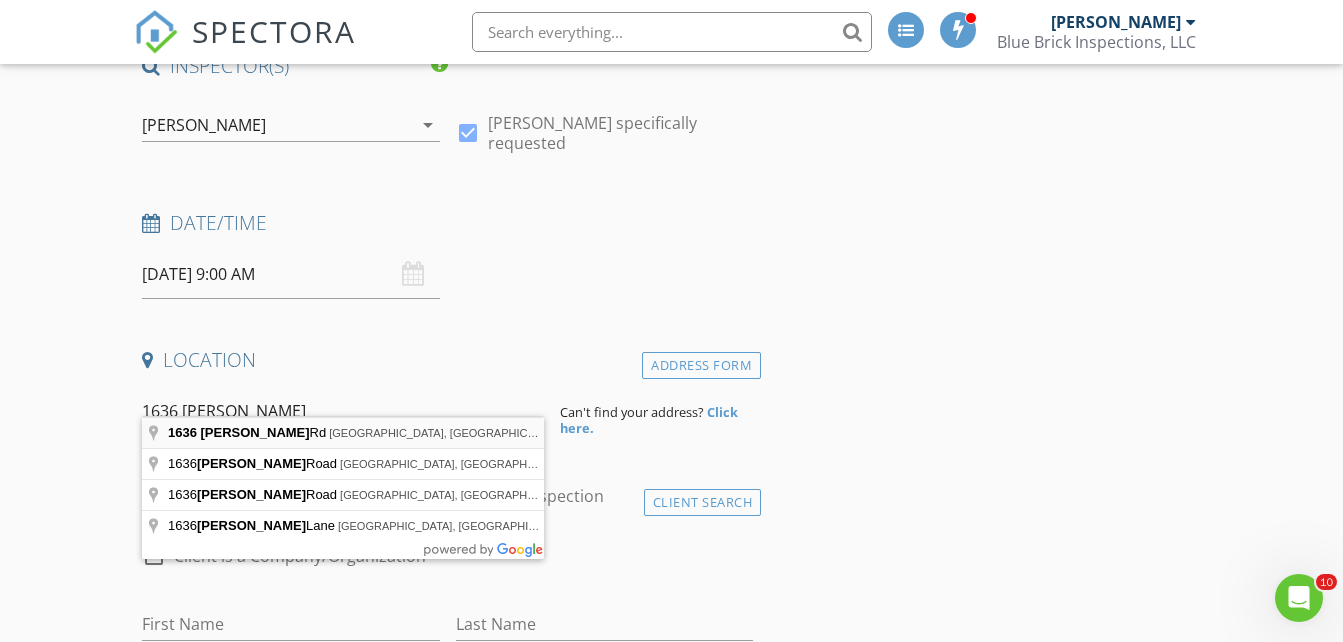 type on "1636 Keneipp Rd, Carrollton, TX, USA" 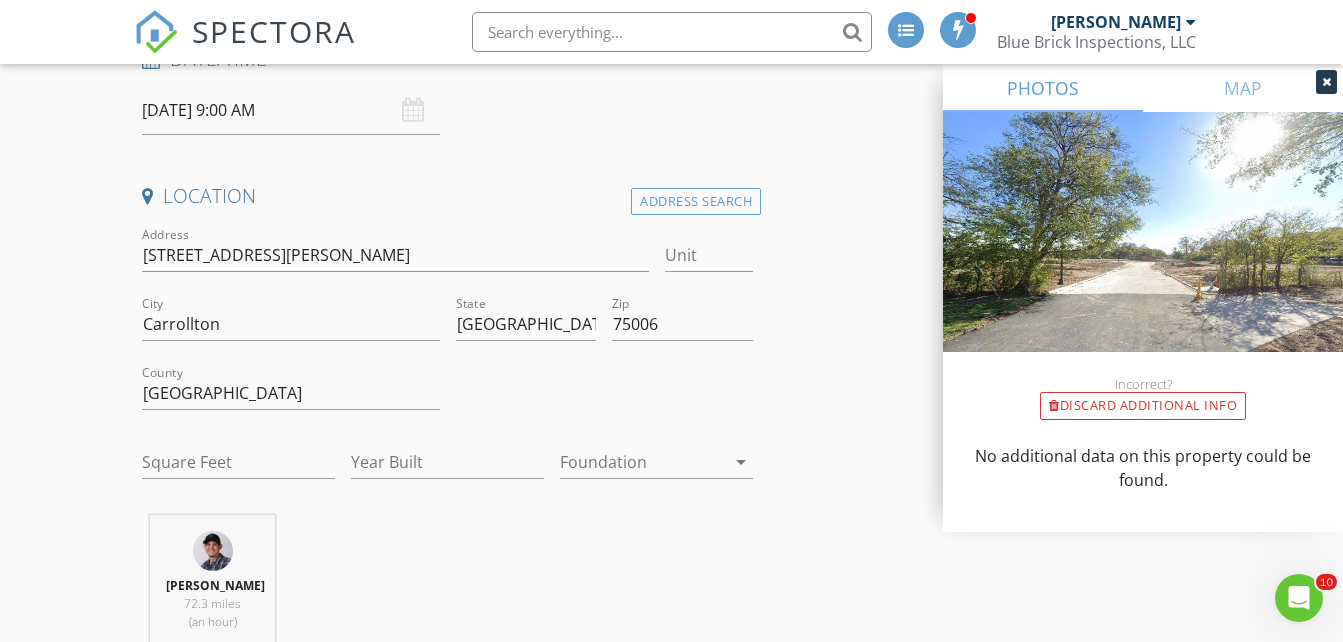 scroll, scrollTop: 400, scrollLeft: 0, axis: vertical 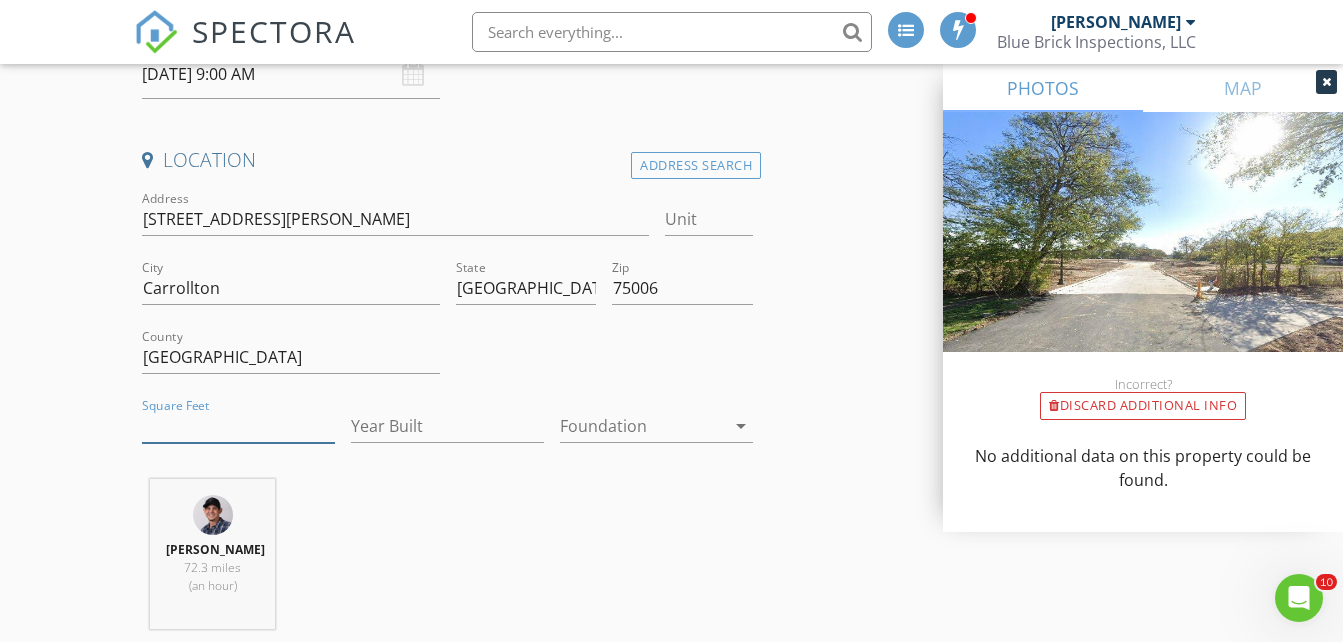 click on "Square Feet" at bounding box center (238, 426) 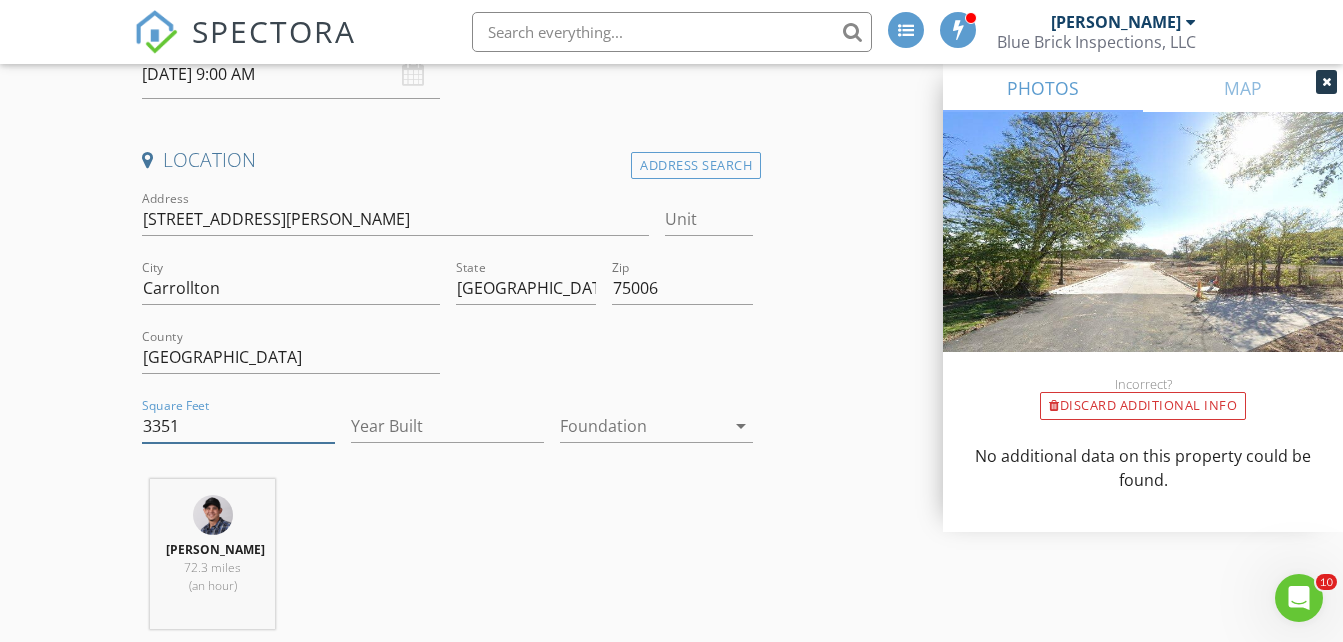 type on "3351" 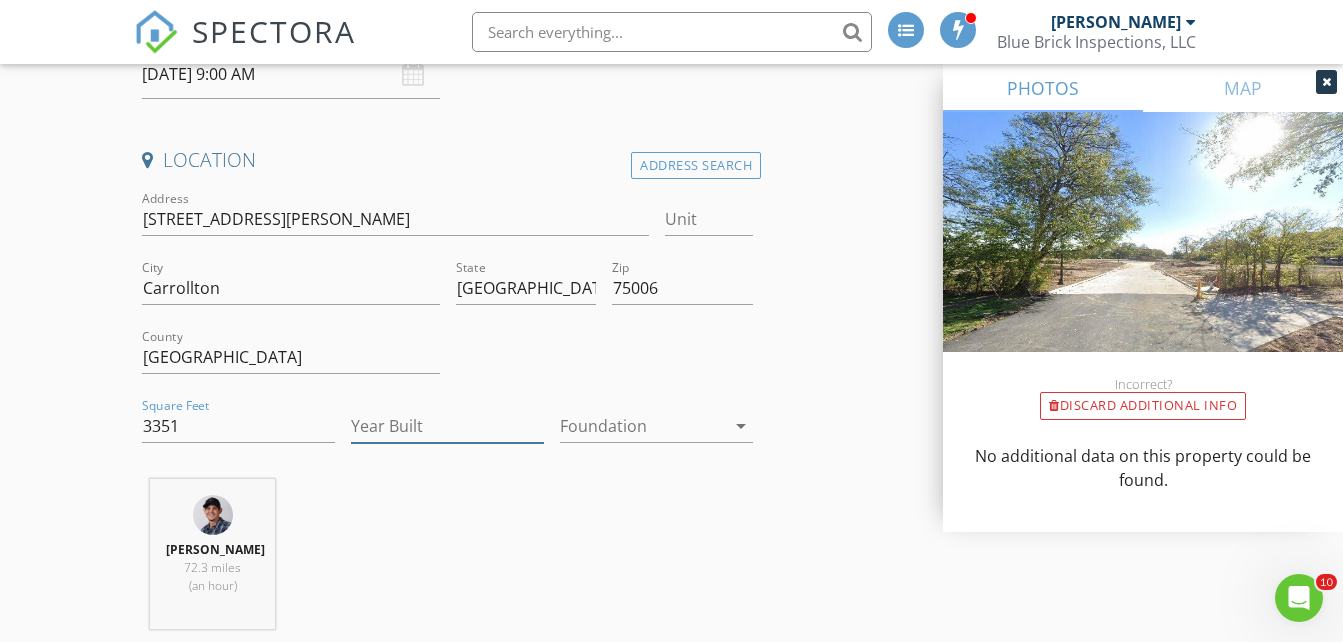 click on "Year Built" at bounding box center [447, 426] 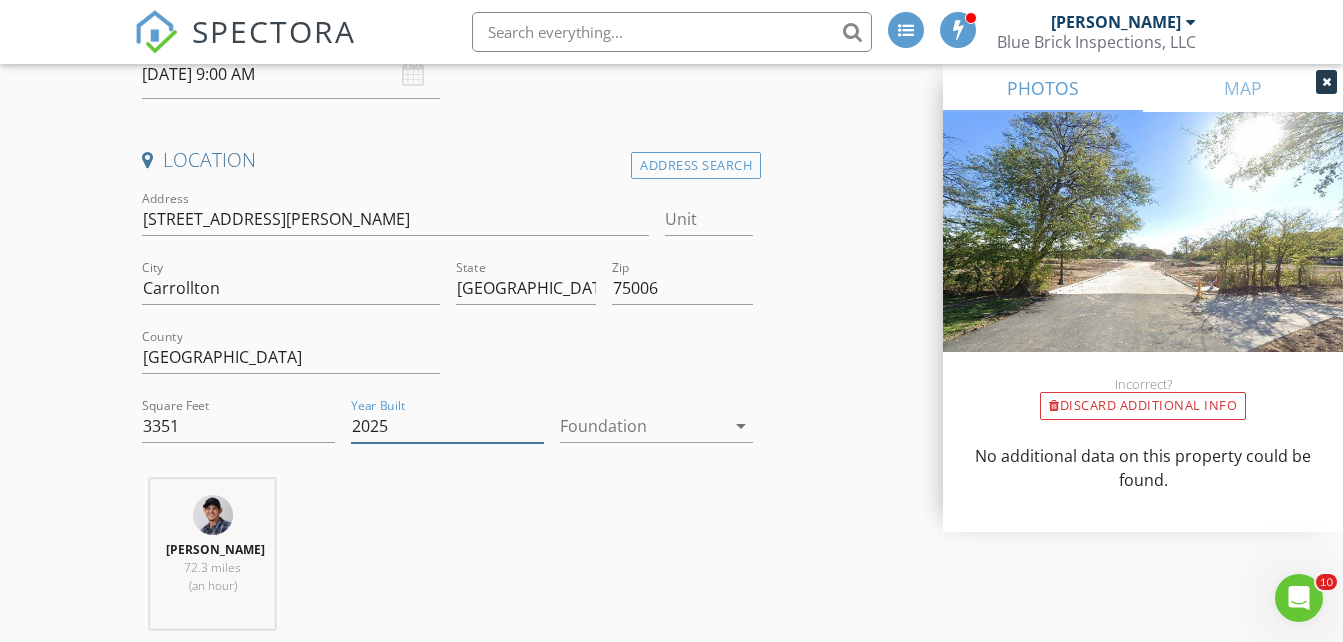type on "2025" 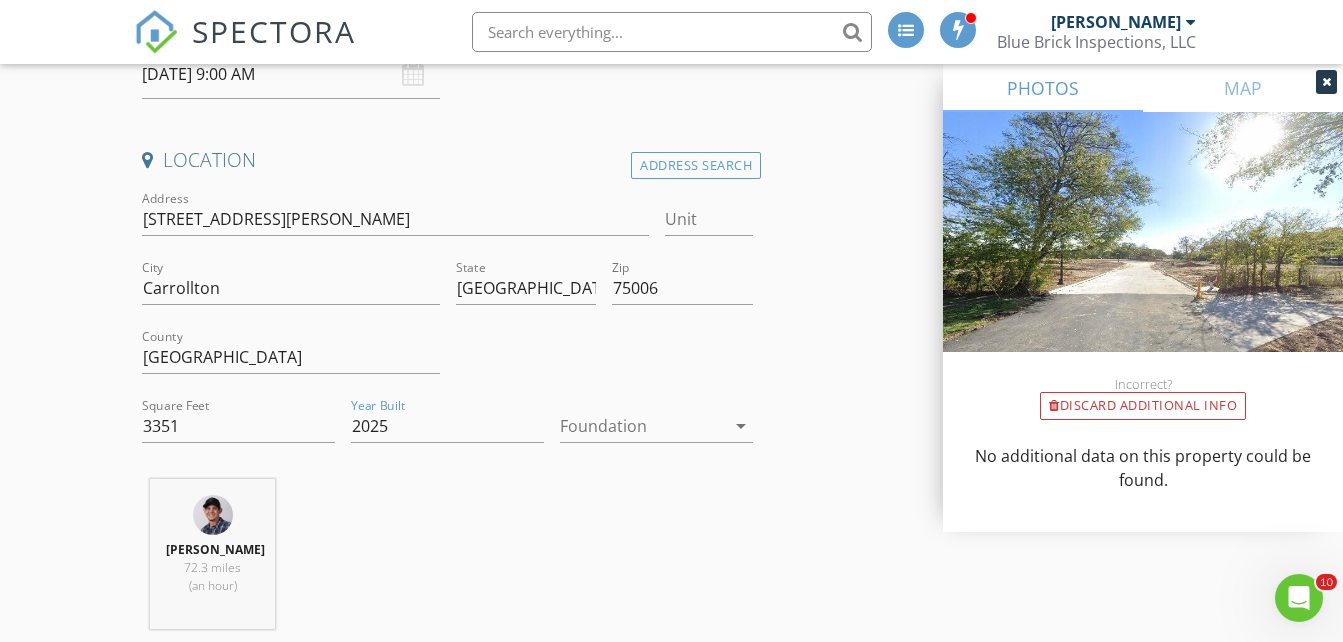 click on "Daniel Baca     72.3 miles     (an hour)" at bounding box center (447, 562) 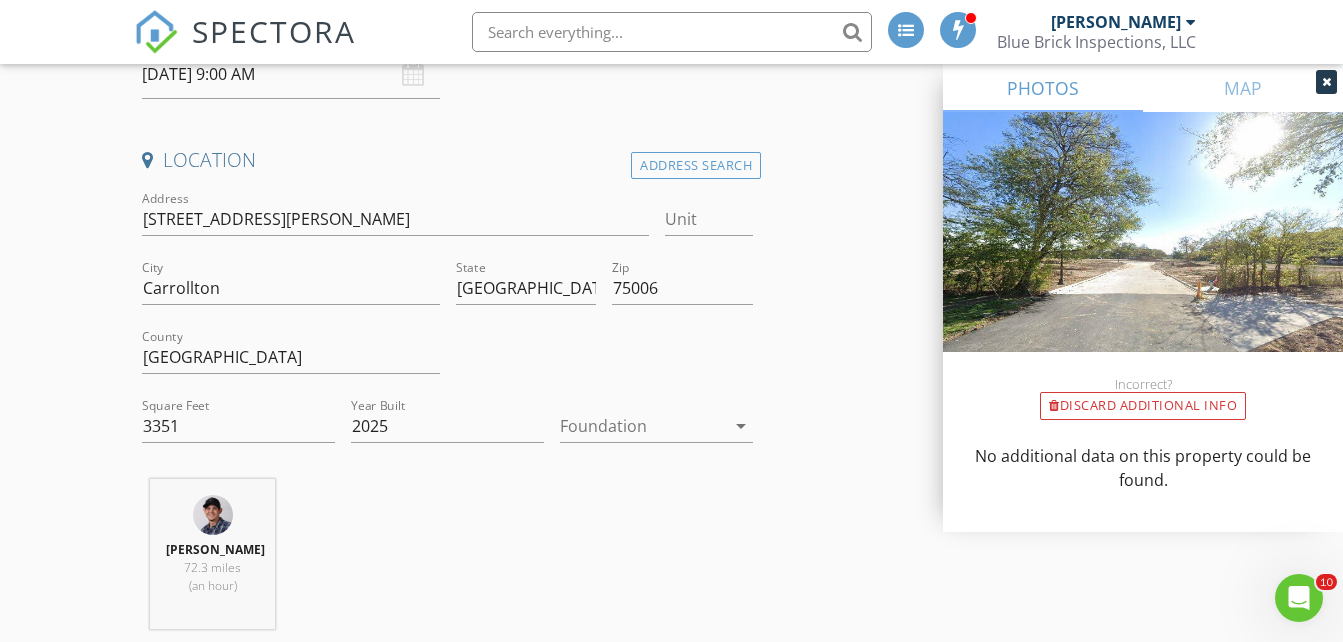 click at bounding box center [642, 426] 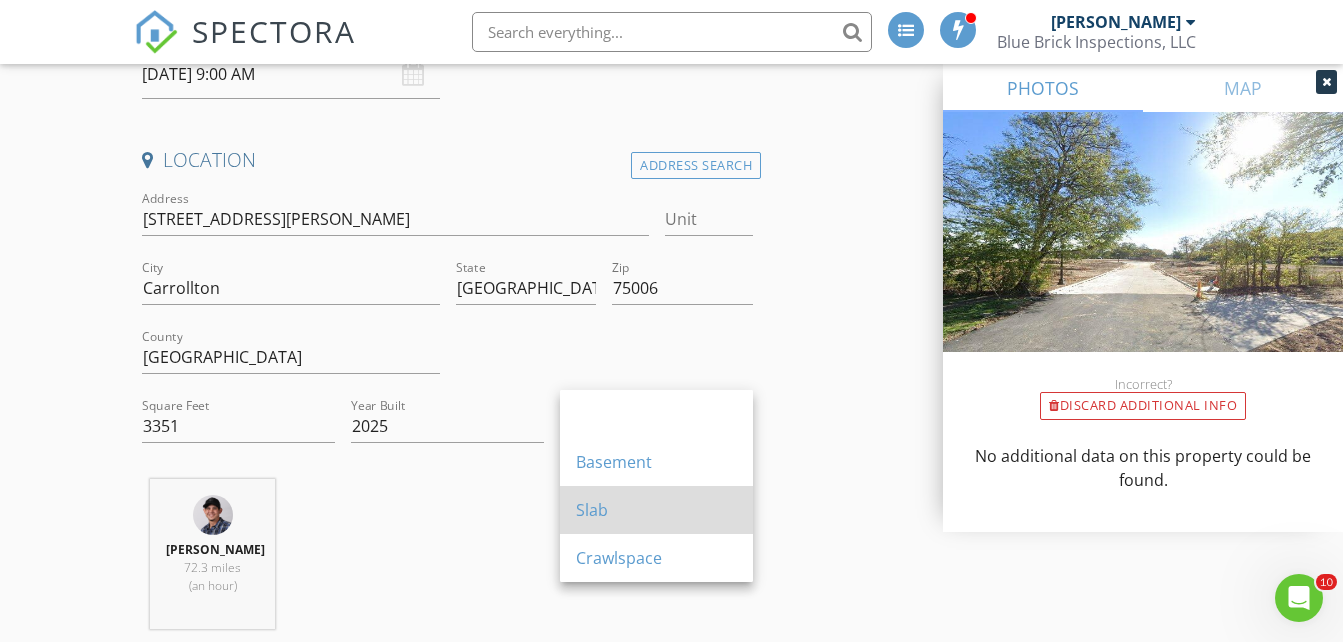 click on "Slab" at bounding box center (656, 510) 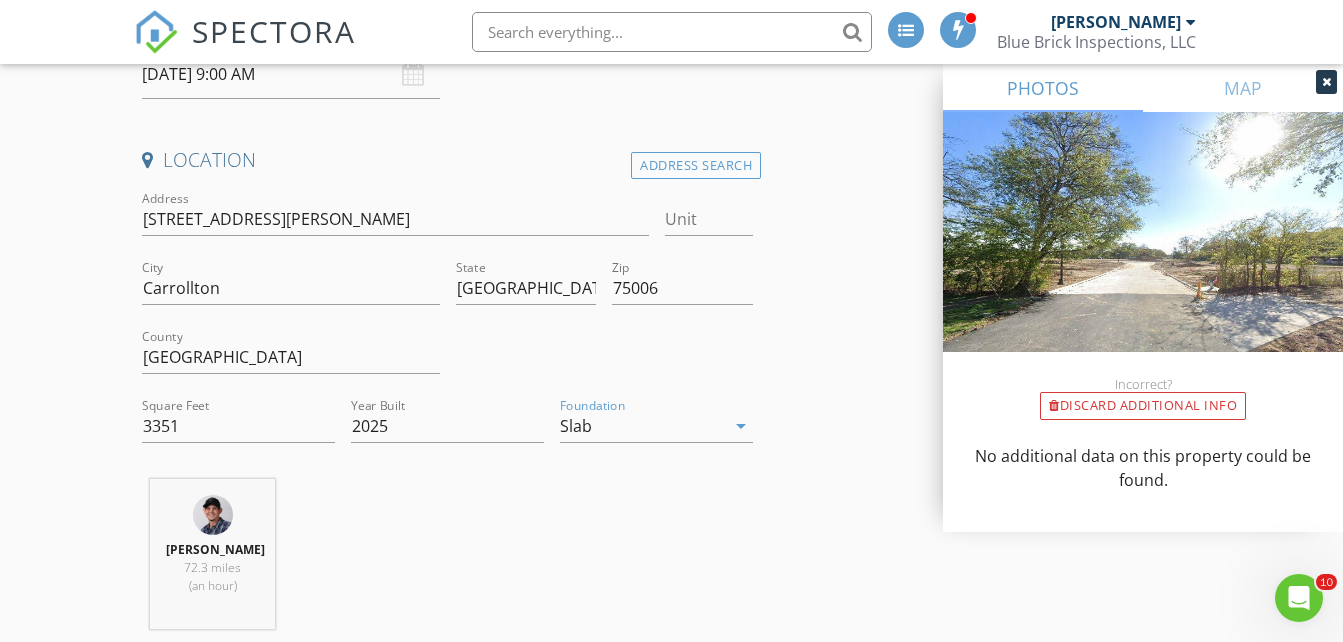 click on "Daniel Baca     72.3 miles     (an hour)" at bounding box center (447, 562) 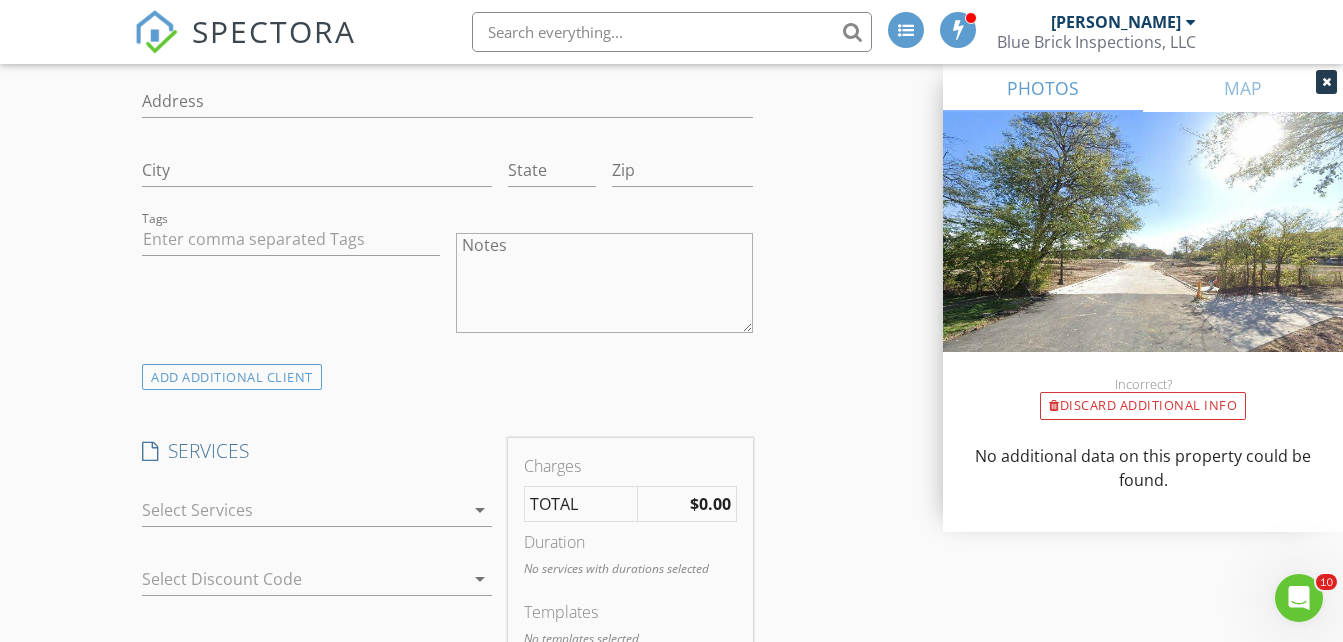 scroll, scrollTop: 1400, scrollLeft: 0, axis: vertical 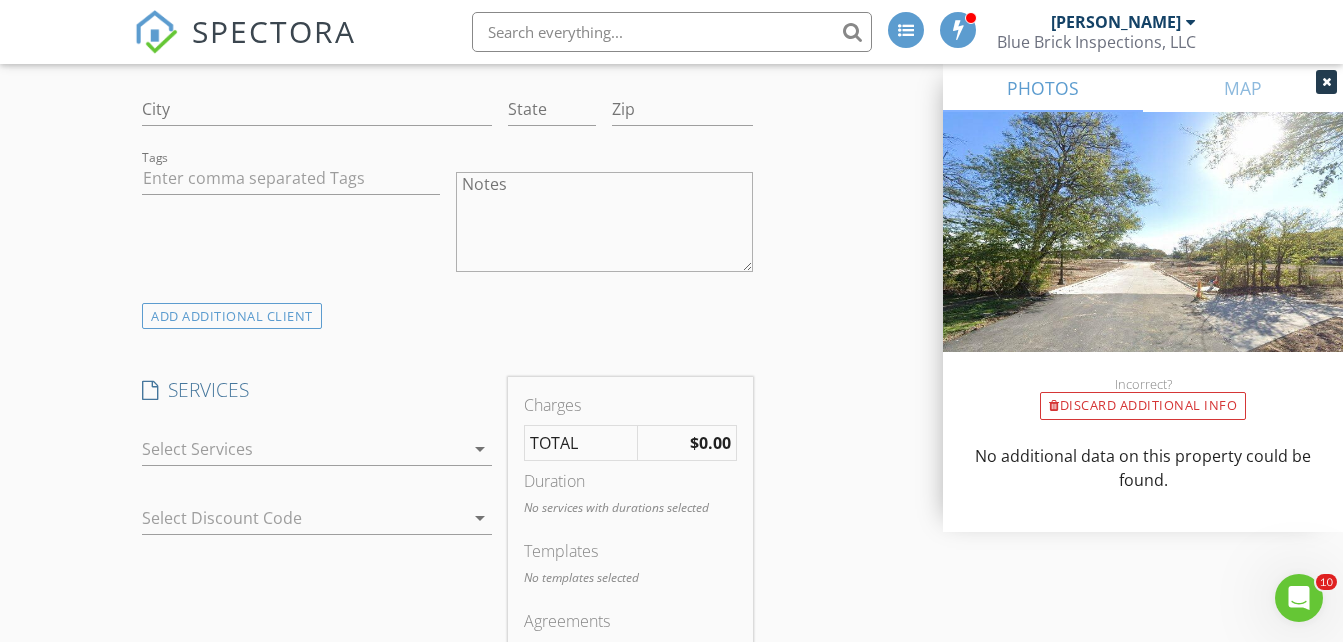 click at bounding box center [303, 449] 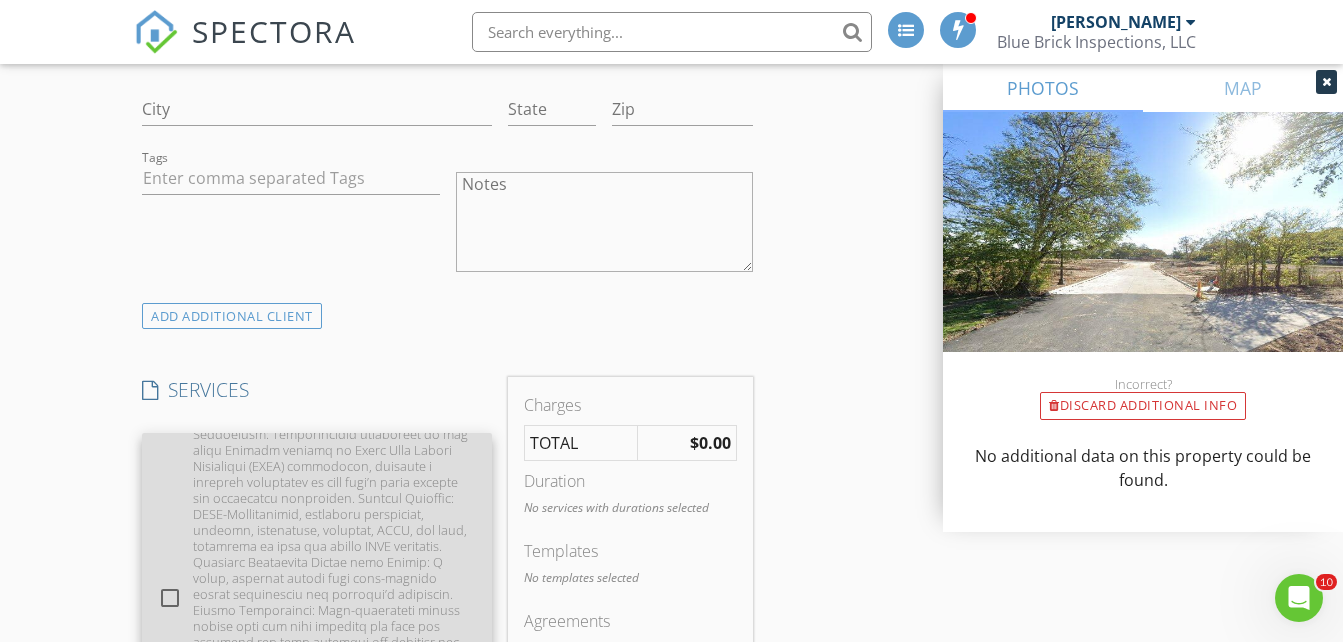 scroll, scrollTop: 0, scrollLeft: 0, axis: both 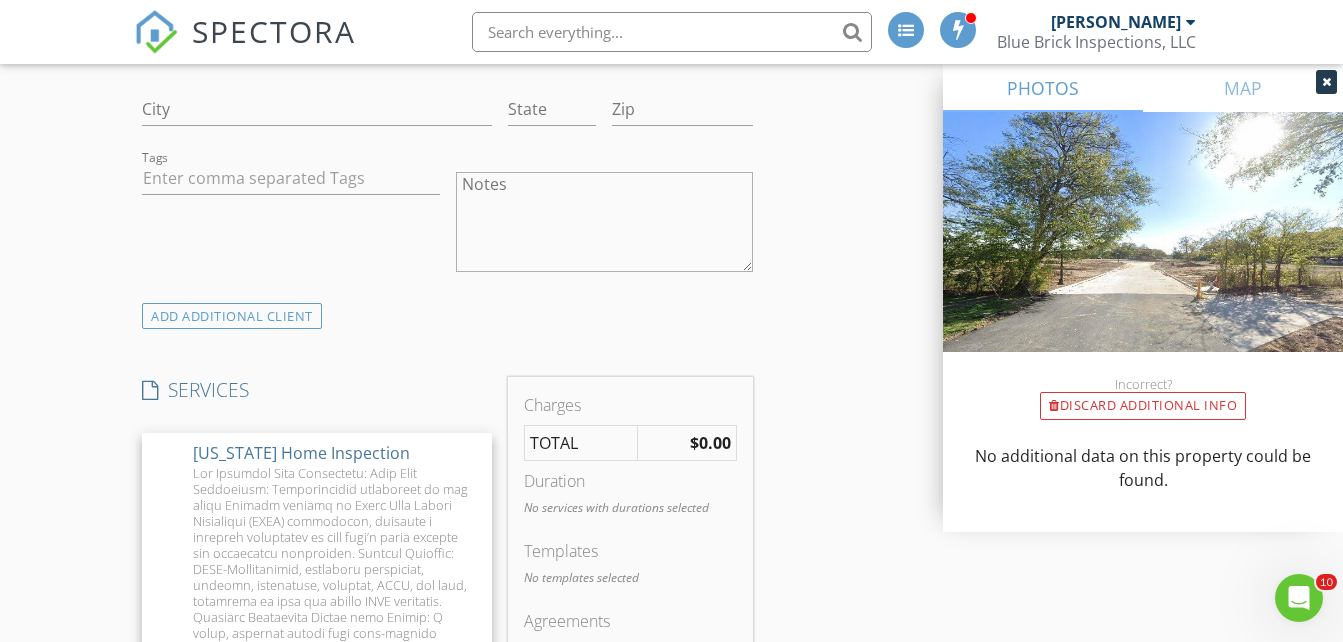 click on "ADD ADDITIONAL client" at bounding box center (447, 315) 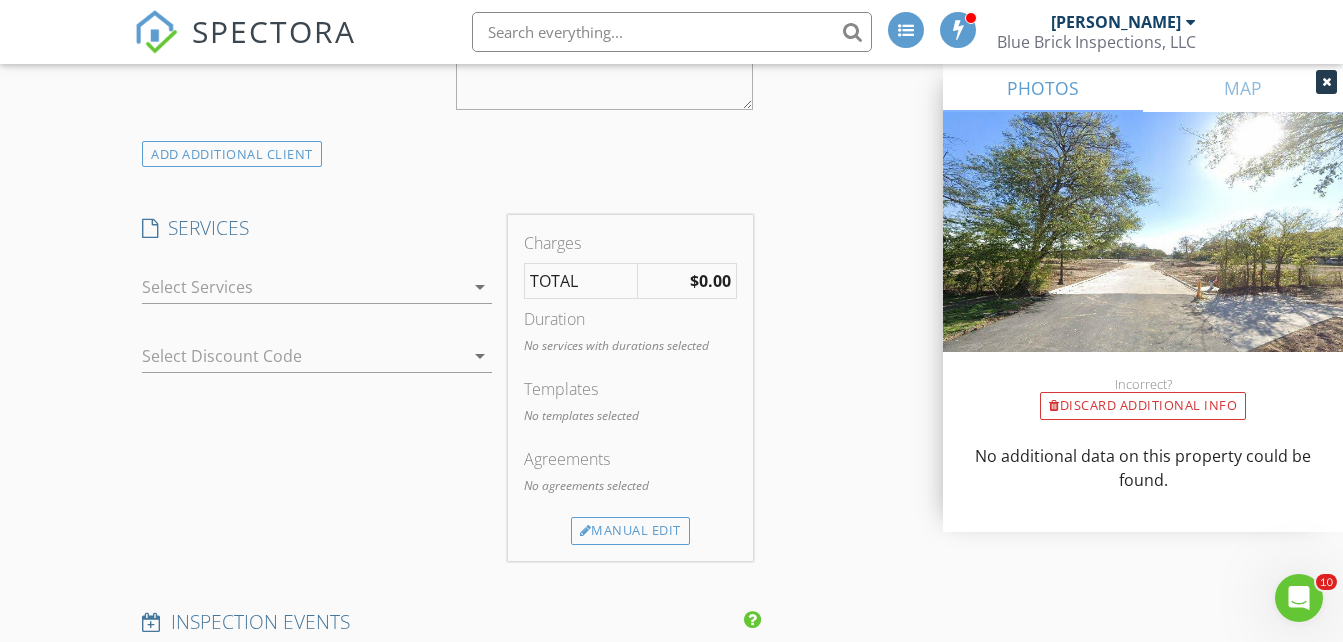 scroll, scrollTop: 1600, scrollLeft: 0, axis: vertical 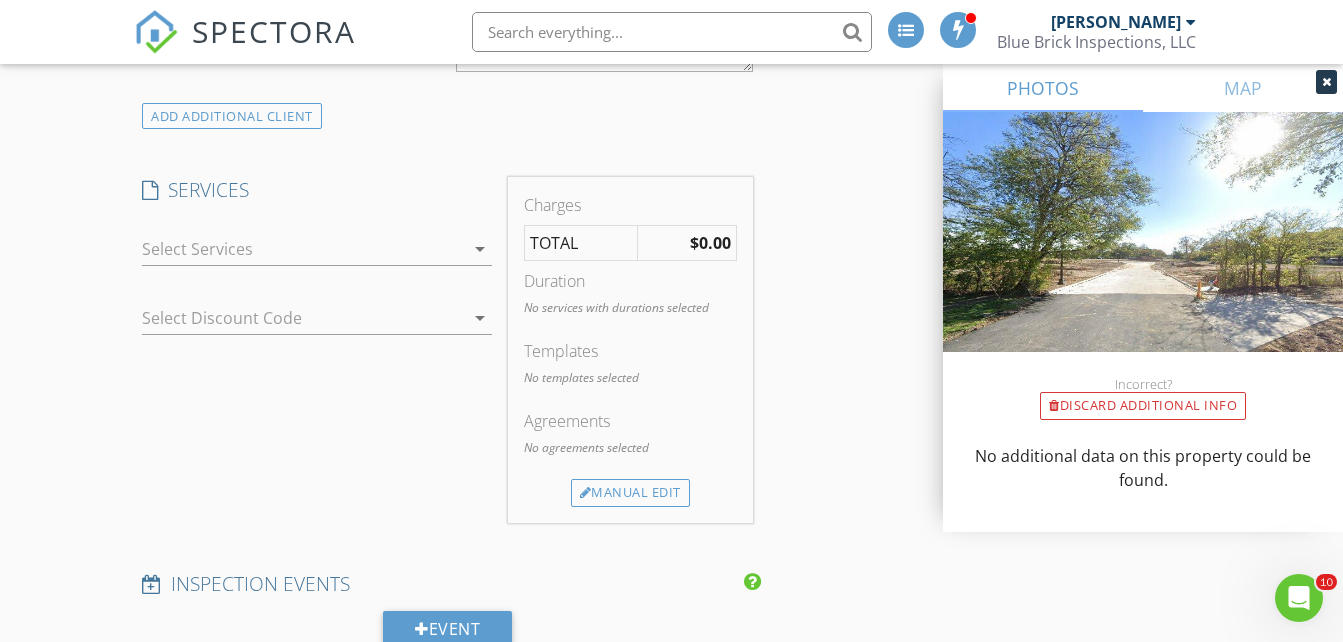 click on "arrow_drop_down" at bounding box center (480, 249) 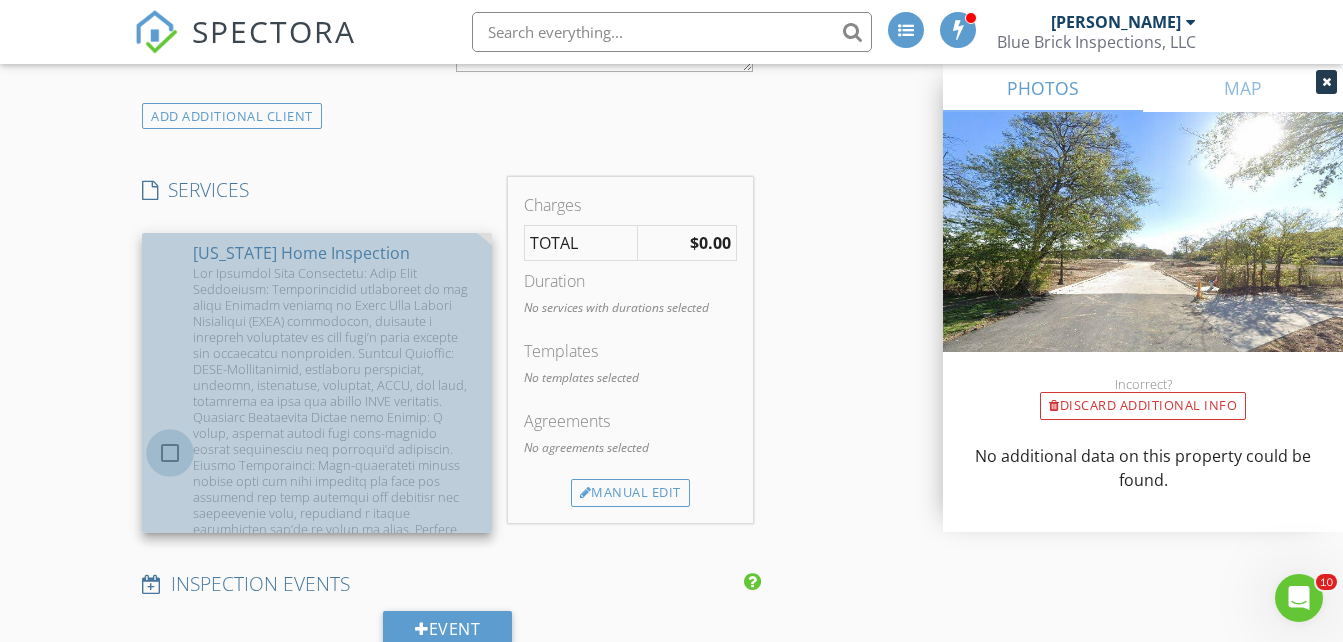 click at bounding box center (170, 453) 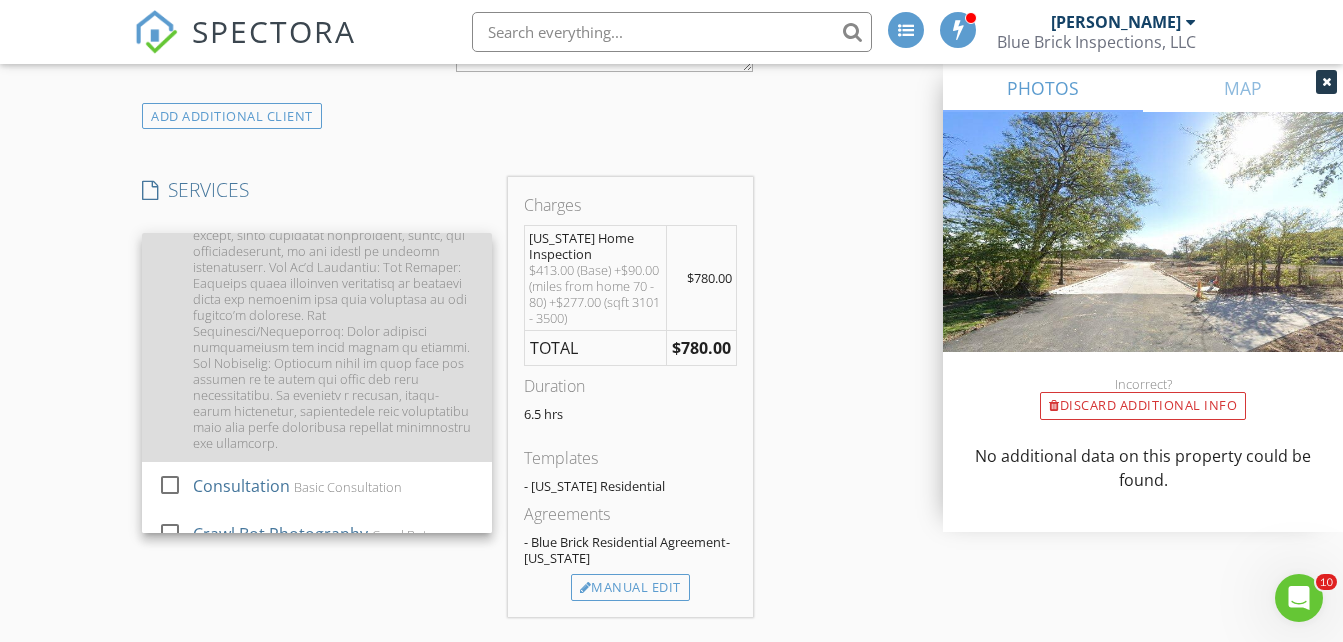 scroll, scrollTop: 5557, scrollLeft: 0, axis: vertical 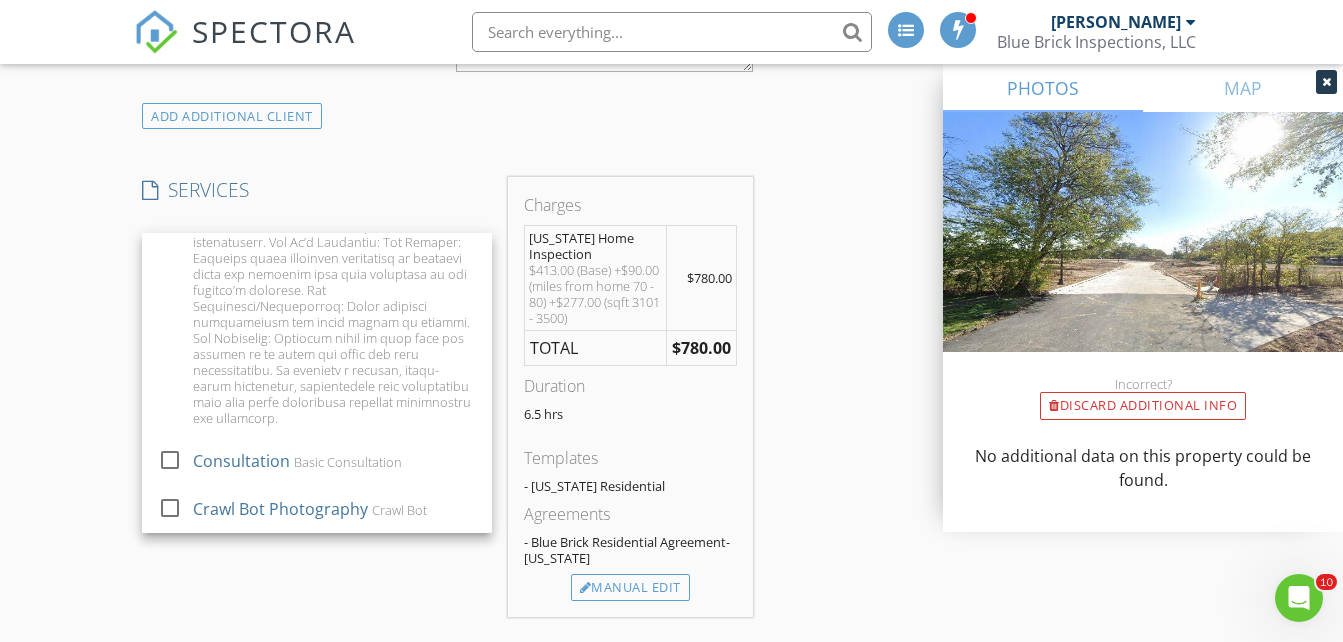 click on "New Inspection
INSPECTOR(S)
check_box_outline_blank   [PERSON_NAME]     check_box   [PERSON_NAME]   PRIMARY   [PERSON_NAME] arrow_drop_down   check_box [PERSON_NAME] specifically requested
Date/Time
[DATE] 9:00 AM
Location
Address Search       Address [STREET_ADDRESS][PERSON_NAME][US_STATE]     Square Feet 3351   Year Built 2025   Foundation Slab arrow_drop_down     [PERSON_NAME]     72.3 miles     (an hour)
client
check_box Enable Client CC email for this inspection   Client Search     check_box_outline_blank Client is a Company/Organization     First Name   Last Name   Email   CC Email   Phone   Address   City   State   Zip     Tags         Notes
ADD ADDITIONAL client
SERVICES
check_box   [US_STATE] Home Inspection" at bounding box center [671, 637] 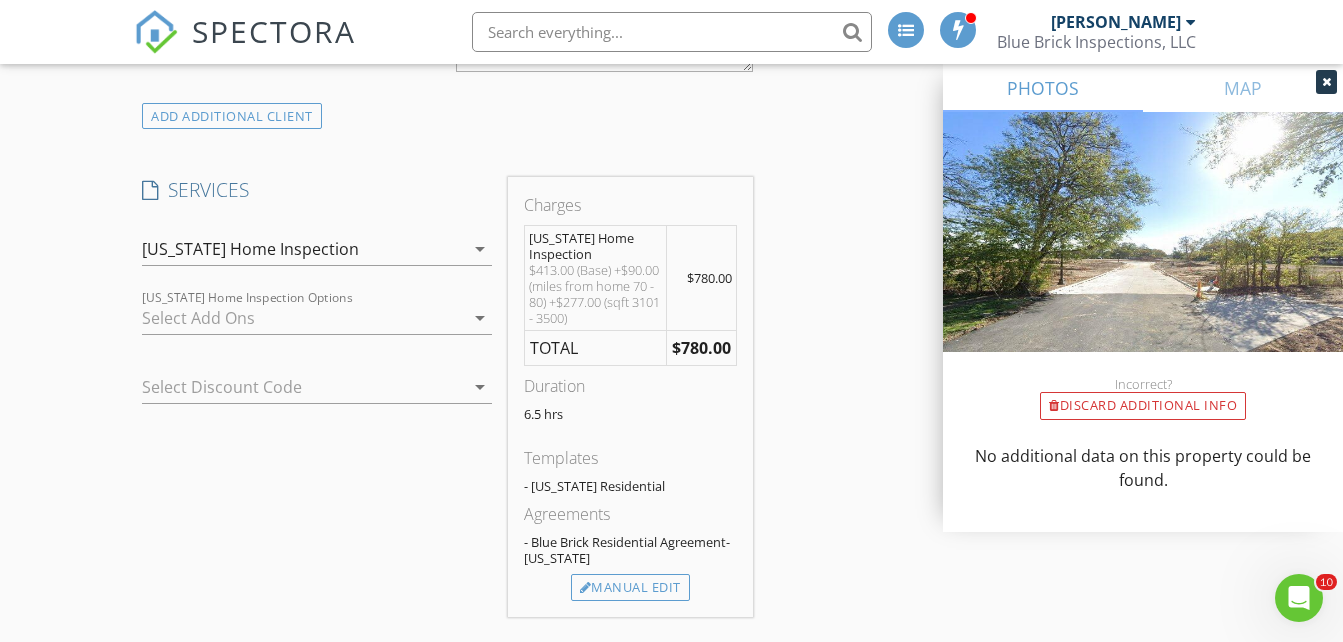 click at bounding box center [289, 387] 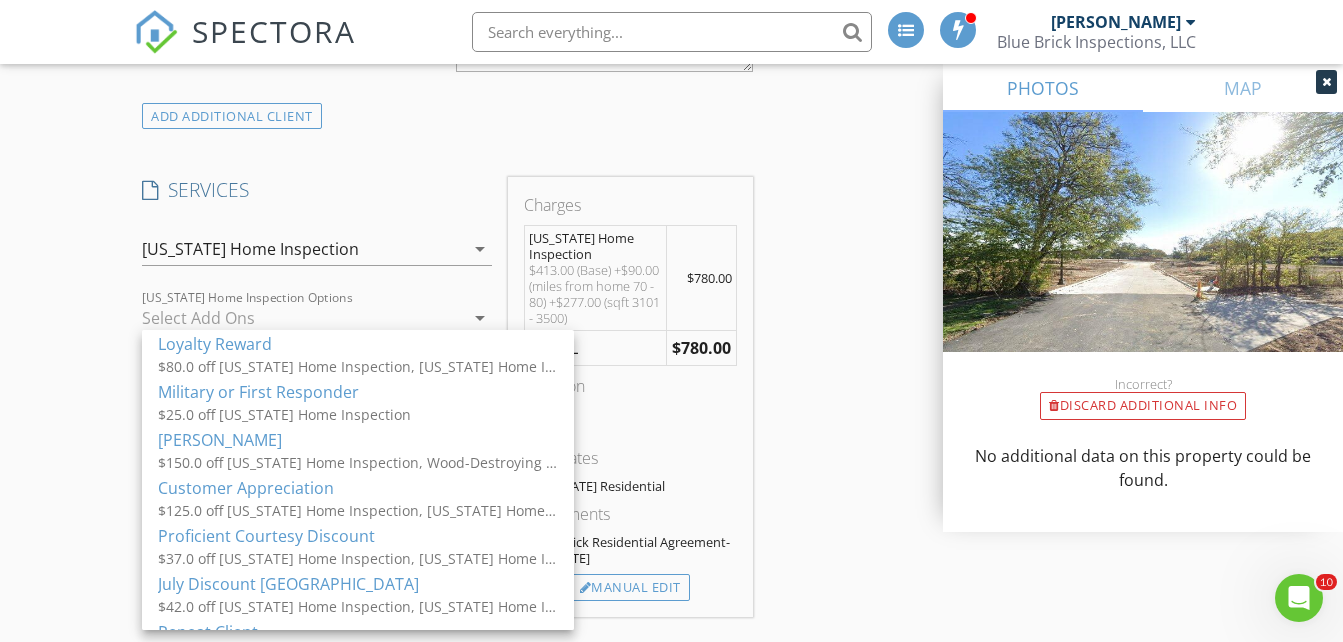 click on "New Inspection
INSPECTOR(S)
check_box_outline_blank   [PERSON_NAME]     check_box   [PERSON_NAME]   PRIMARY   [PERSON_NAME] arrow_drop_down   check_box [PERSON_NAME] specifically requested
Date/Time
[DATE] 9:00 AM
Location
Address Search       Address [STREET_ADDRESS][PERSON_NAME][US_STATE]     Square Feet 3351   Year Built 2025   Foundation Slab arrow_drop_down     [PERSON_NAME]     72.3 miles     (an hour)
client
check_box Enable Client CC email for this inspection   Client Search     check_box_outline_blank Client is a Company/Organization     First Name   Last Name   Email   CC Email   Phone   Address   City   State   Zip     Tags         Notes
ADD ADDITIONAL client
SERVICES
check_box   [US_STATE] Home Inspection" at bounding box center (671, 637) 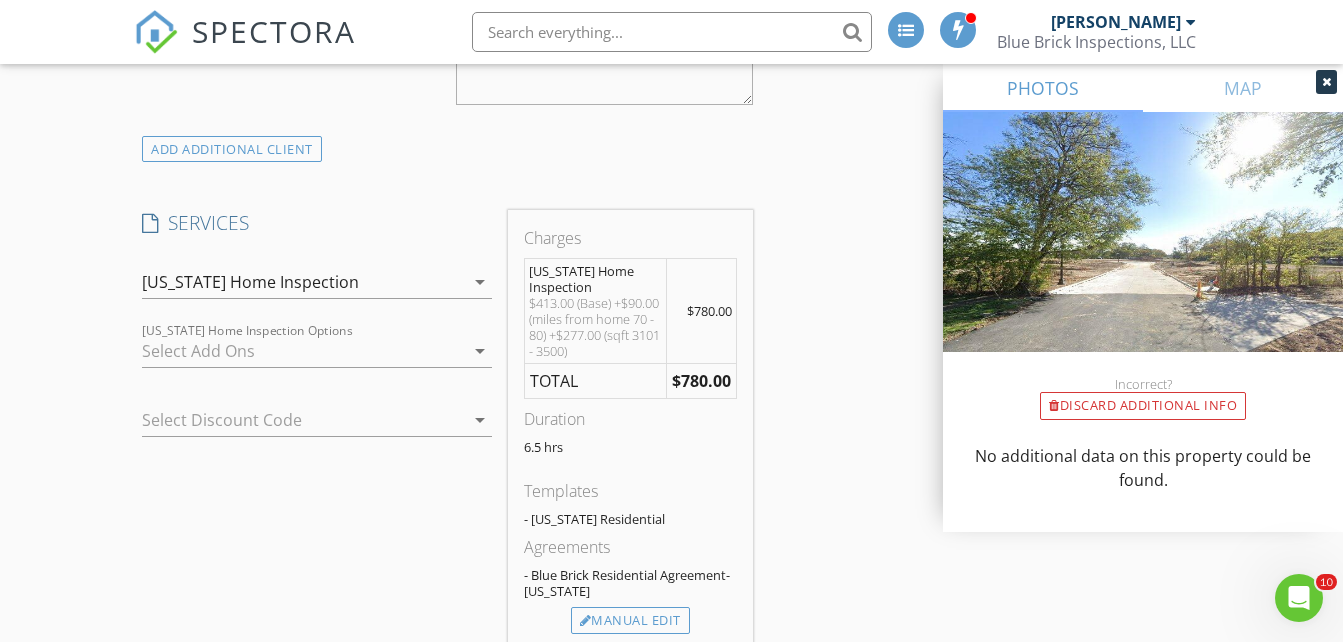 scroll, scrollTop: 1600, scrollLeft: 0, axis: vertical 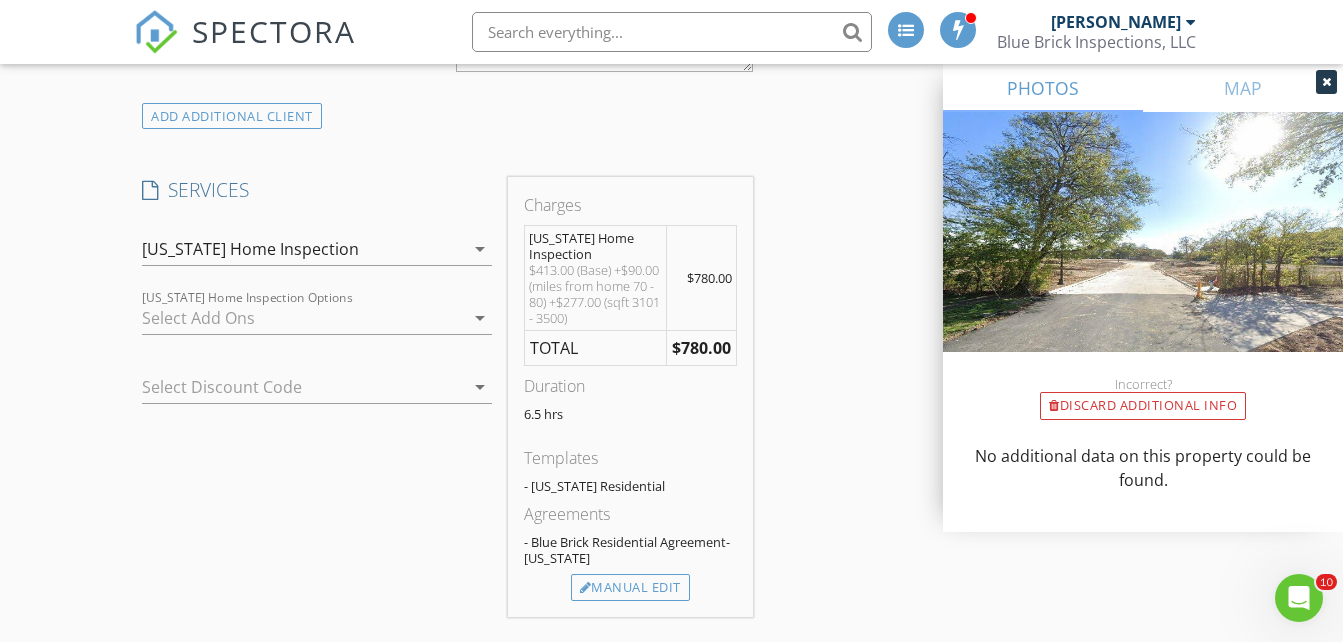 click at bounding box center (303, 318) 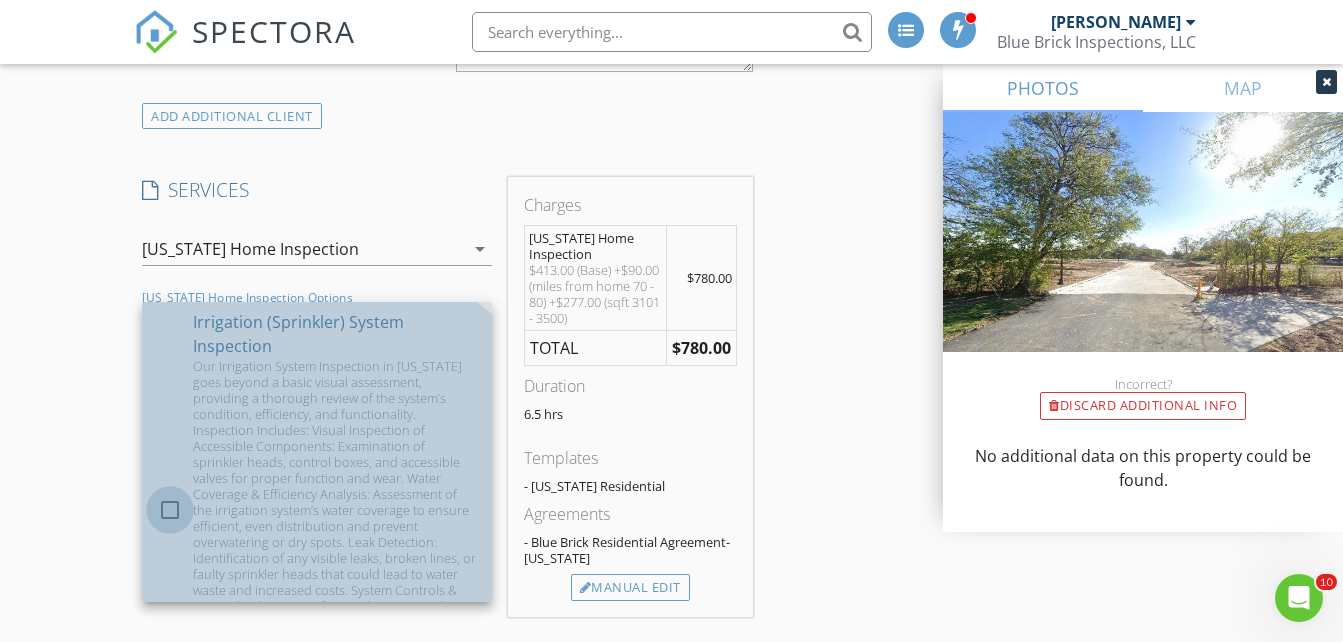 click at bounding box center (170, 510) 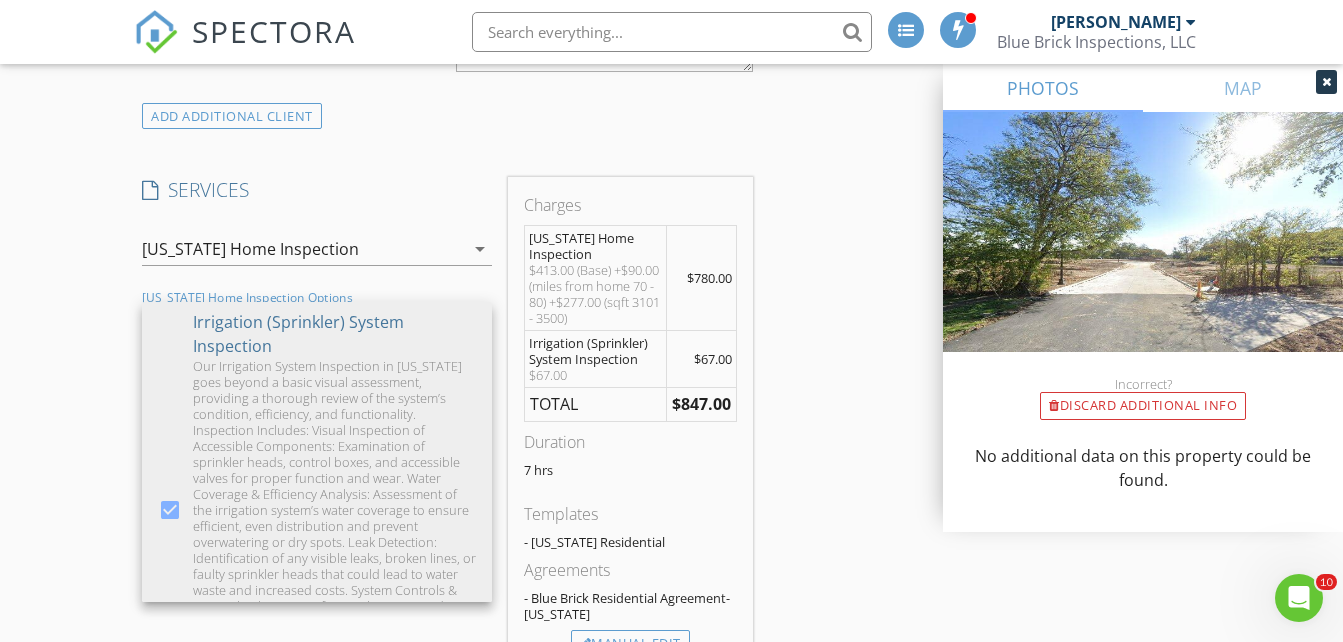 click on "New Inspection
INSPECTOR(S)
check_box_outline_blank   [PERSON_NAME]     check_box   [PERSON_NAME]   PRIMARY   [PERSON_NAME] arrow_drop_down   check_box [PERSON_NAME] specifically requested
Date/Time
[DATE] 9:00 AM
Location
Address Search       Address [STREET_ADDRESS][PERSON_NAME][US_STATE]     Square Feet 3351   Year Built 2025   Foundation Slab arrow_drop_down     [PERSON_NAME]     72.3 miles     (an hour)
client
check_box Enable Client CC email for this inspection   Client Search     check_box_outline_blank Client is a Company/Organization     First Name   Last Name   Email   CC Email   Phone   Address   City   State   Zip     Tags         Notes
ADD ADDITIONAL client
SERVICES
check_box   [US_STATE] Home Inspection" at bounding box center [671, 665] 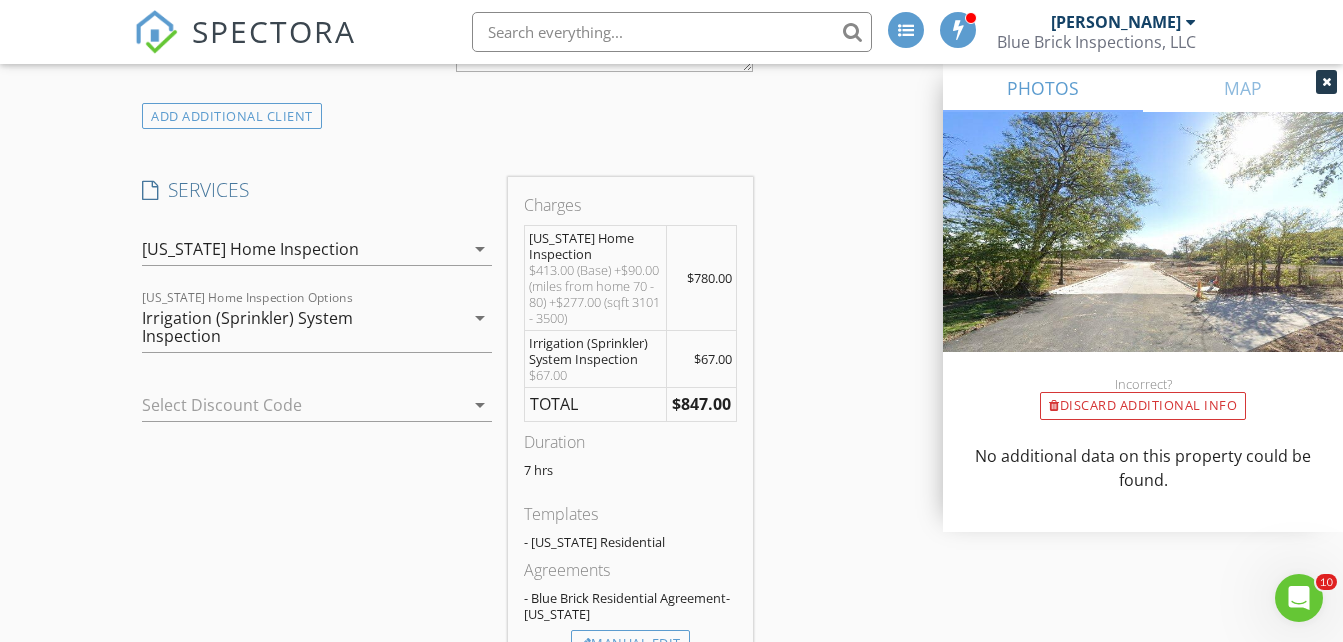 click on "Irrigation (Sprinkler) System Inspection" at bounding box center (286, 327) 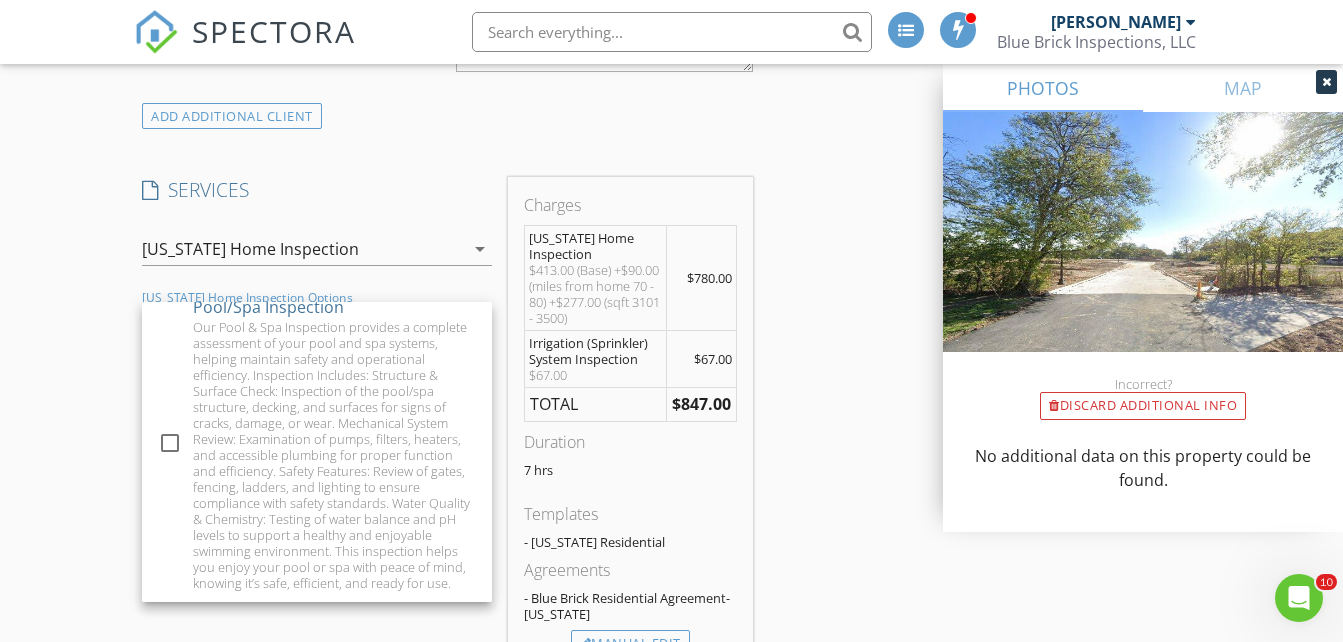 scroll, scrollTop: 2413, scrollLeft: 0, axis: vertical 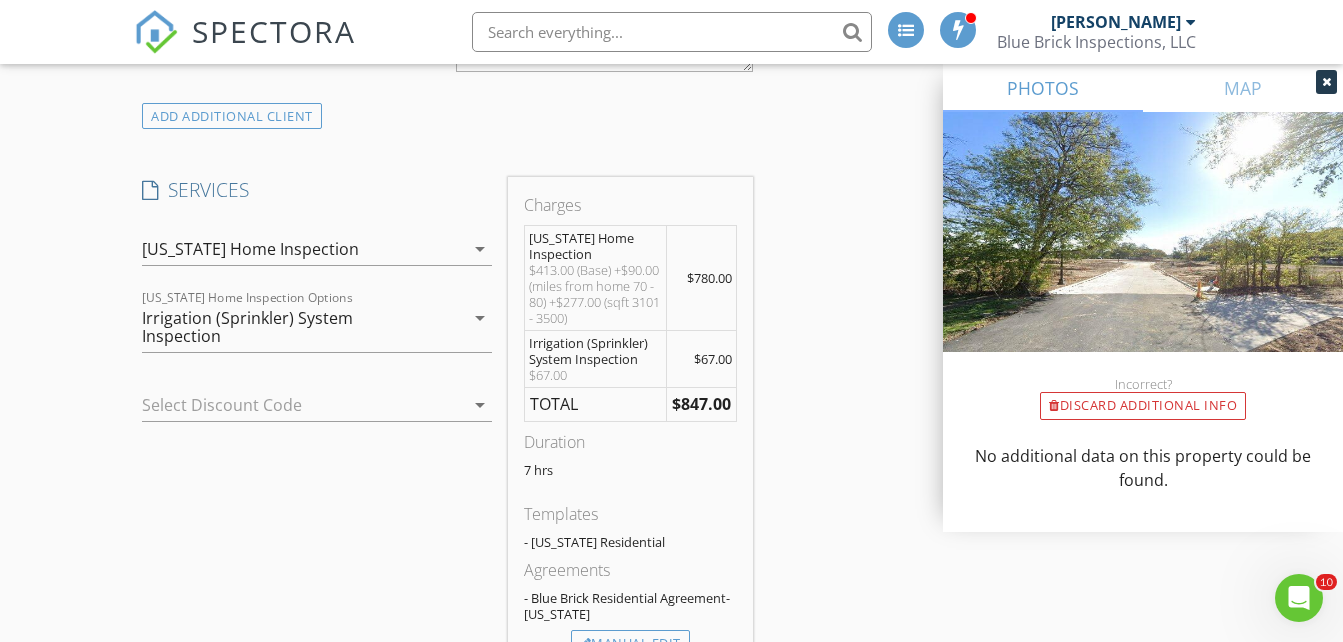 click at bounding box center (289, 405) 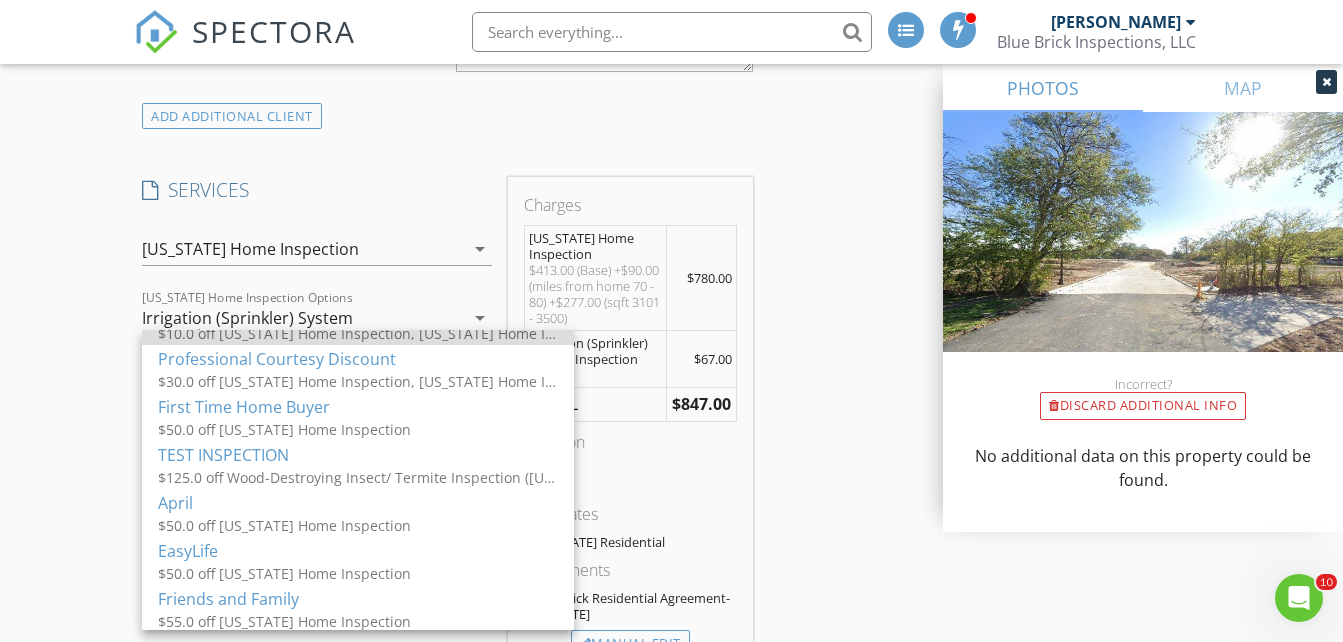 scroll, scrollTop: 516, scrollLeft: 0, axis: vertical 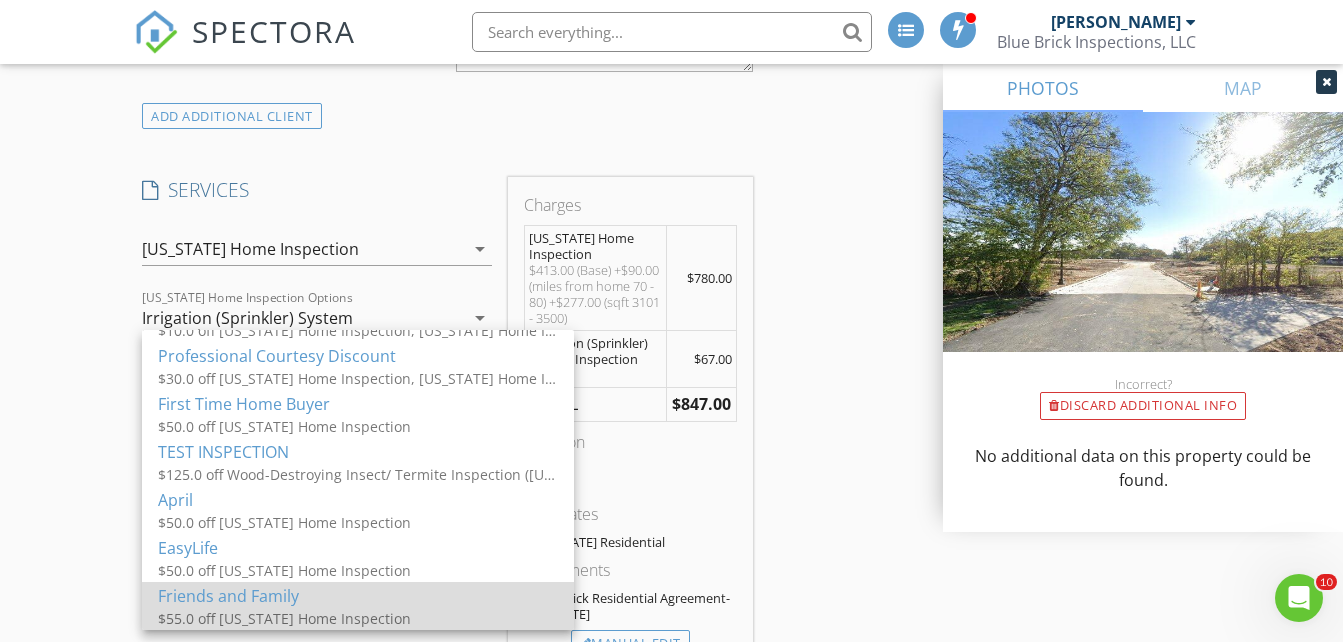 click on "Friends and Family" at bounding box center (358, 596) 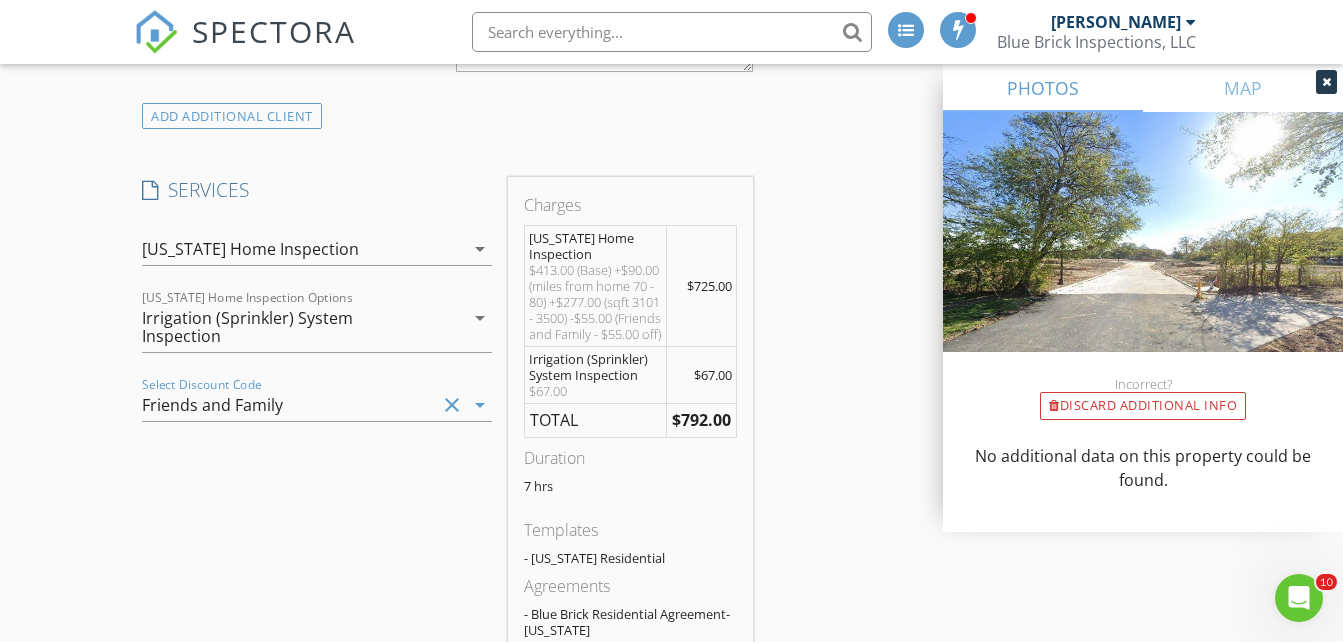 click on "New Inspection
INSPECTOR(S)
check_box_outline_blank   [PERSON_NAME]     check_box   [PERSON_NAME]   PRIMARY   [PERSON_NAME] arrow_drop_down   check_box [PERSON_NAME] specifically requested
Date/Time
[DATE] 9:00 AM
Location
Address Search       Address [STREET_ADDRESS][PERSON_NAME][US_STATE]     Square Feet 3351   Year Built 2025   Foundation Slab arrow_drop_down     [PERSON_NAME]     72.3 miles     (an hour)
client
check_box Enable Client CC email for this inspection   Client Search     check_box_outline_blank Client is a Company/Organization     First Name   Last Name   Email   CC Email   Phone   Address   City   State   Zip     Tags         Notes
ADD ADDITIONAL client
SERVICES
check_box   [US_STATE] Home Inspection" at bounding box center (671, 673) 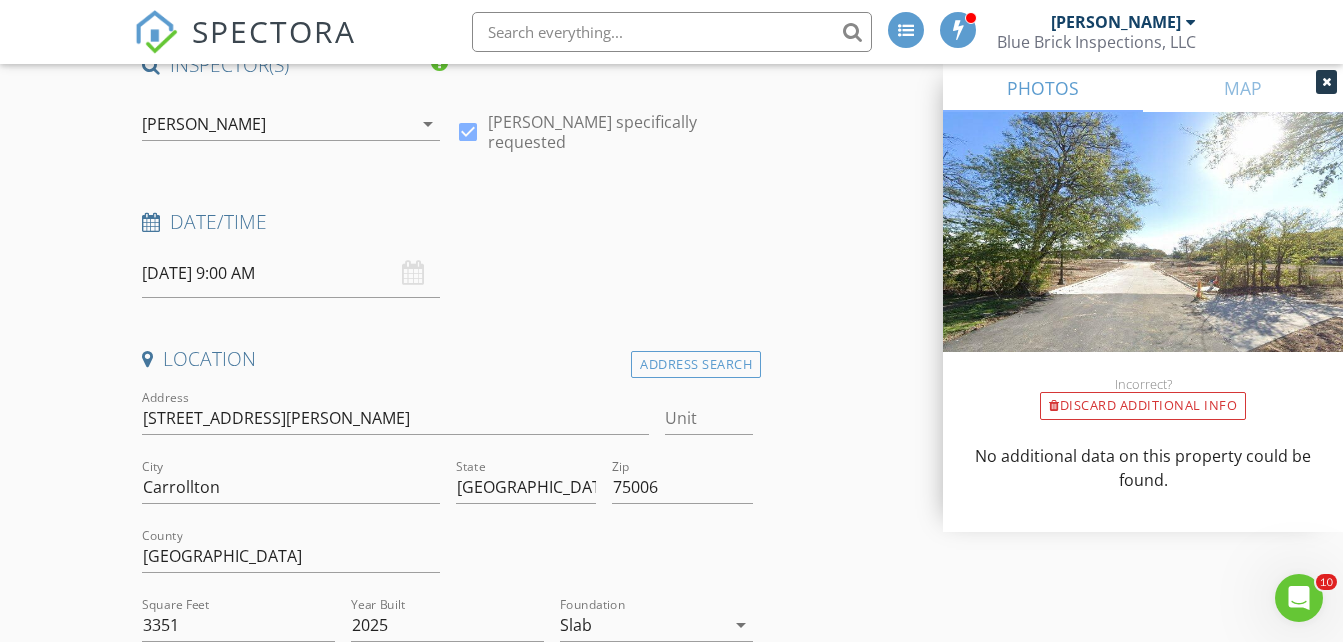 scroll, scrollTop: 0, scrollLeft: 0, axis: both 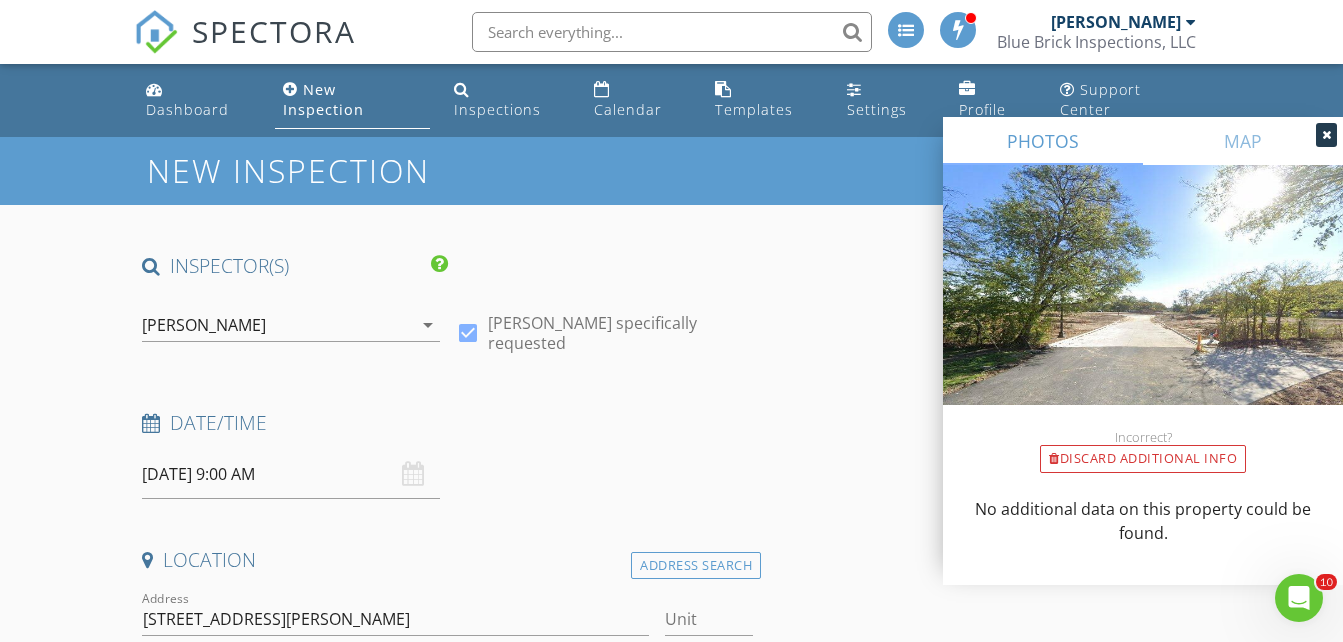 click at bounding box center [1326, 135] 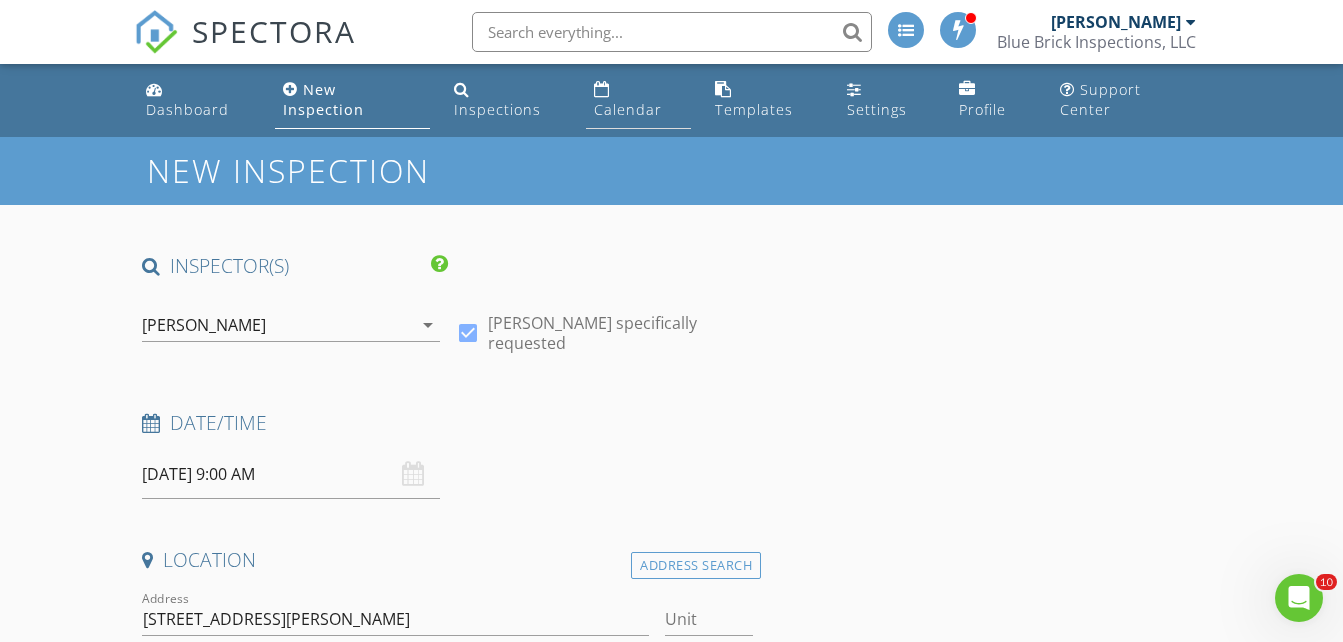 click on "Calendar" at bounding box center [628, 109] 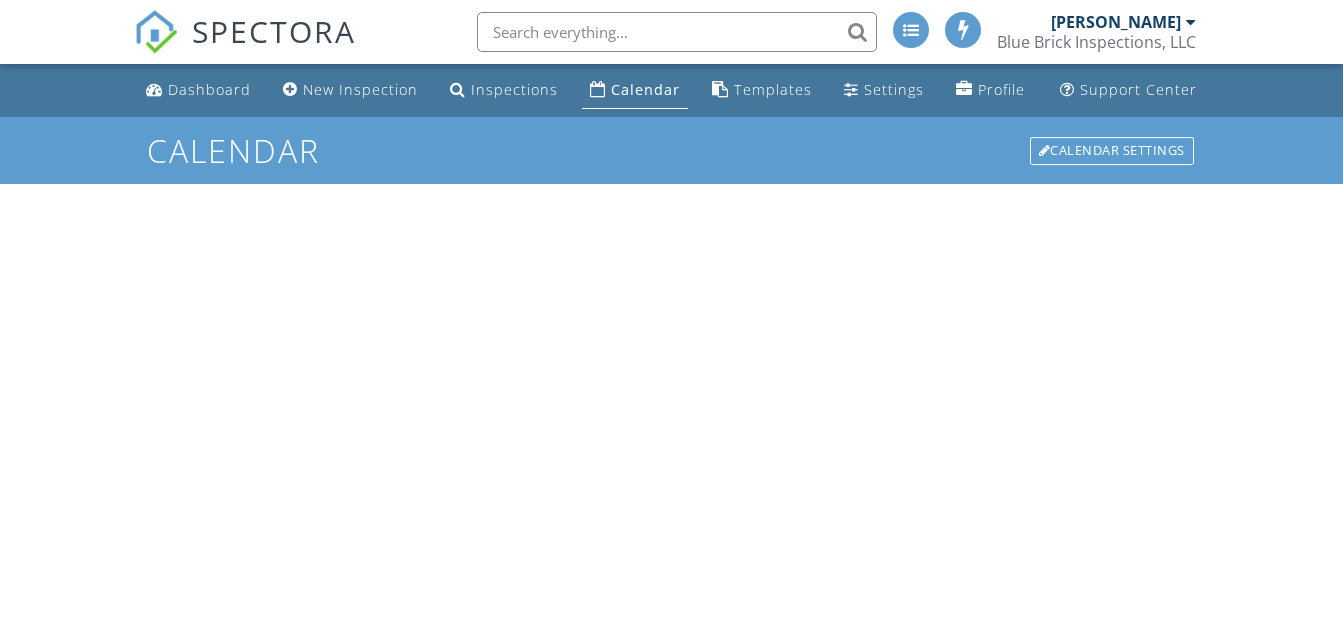 scroll, scrollTop: 0, scrollLeft: 0, axis: both 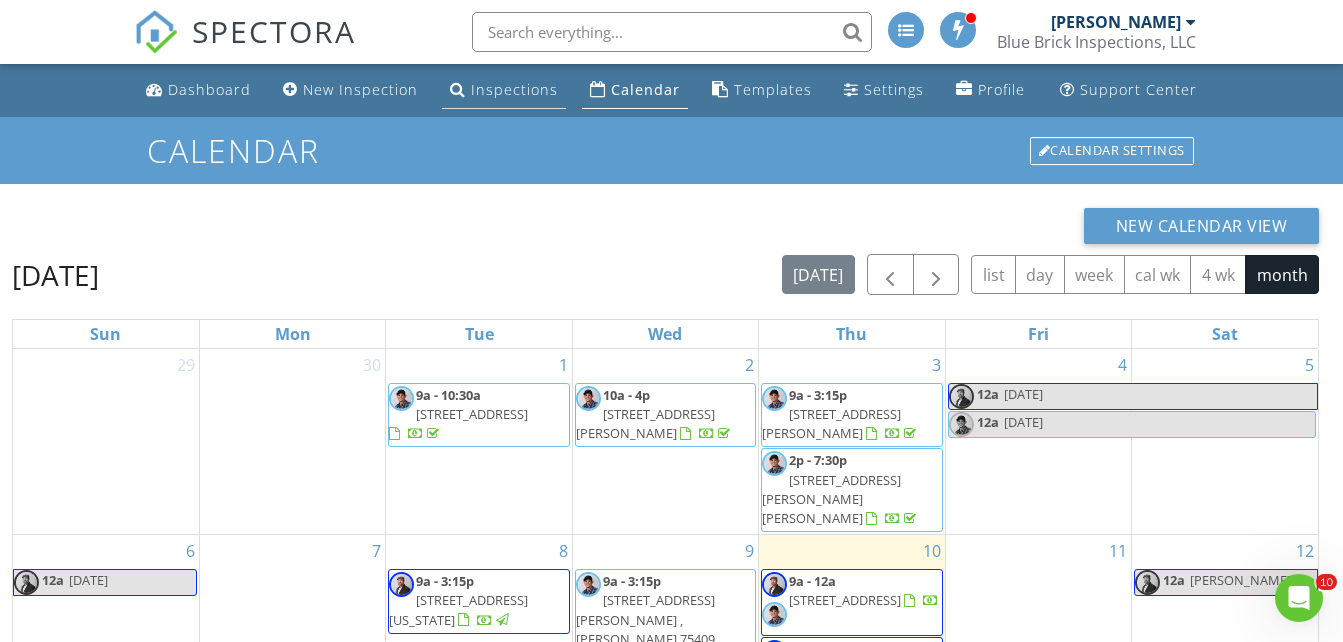 click on "Inspections" at bounding box center [514, 89] 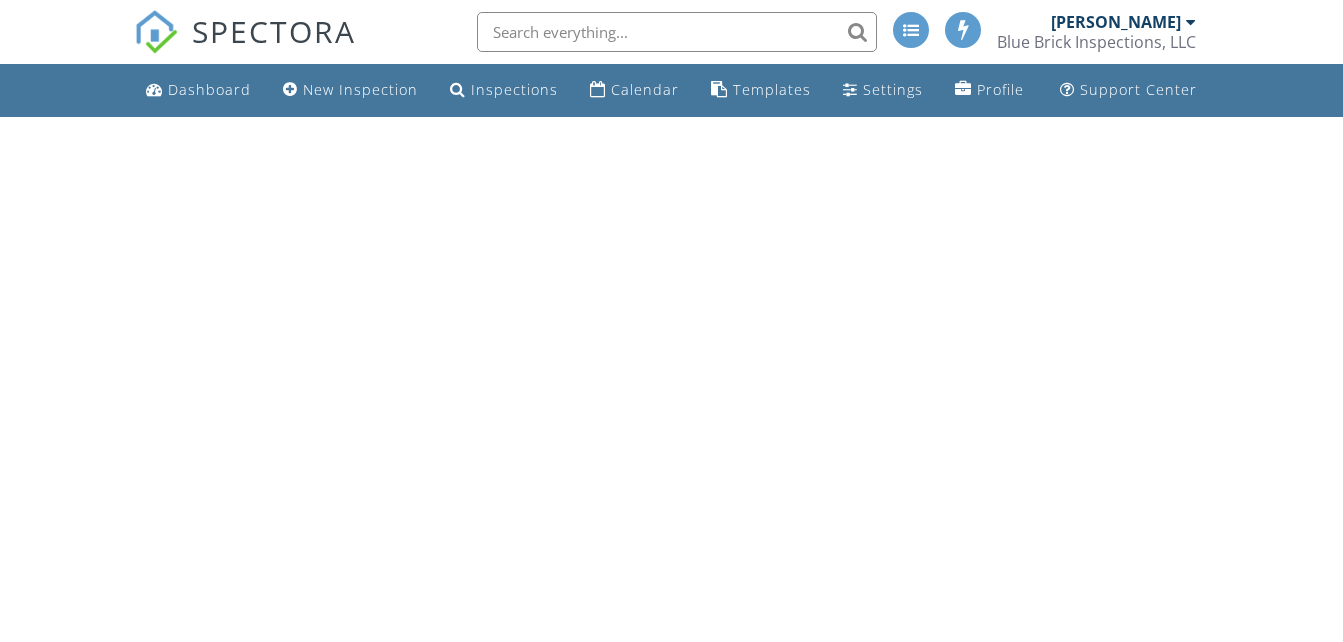 scroll, scrollTop: 0, scrollLeft: 0, axis: both 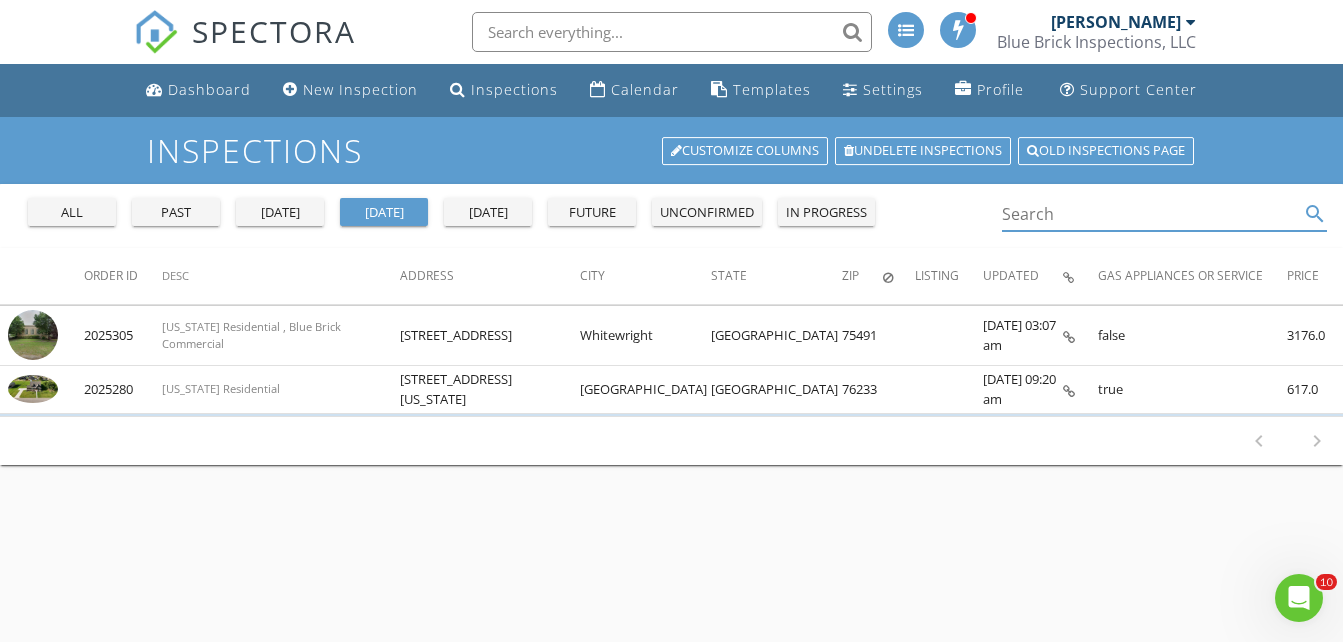click at bounding box center [1151, 214] 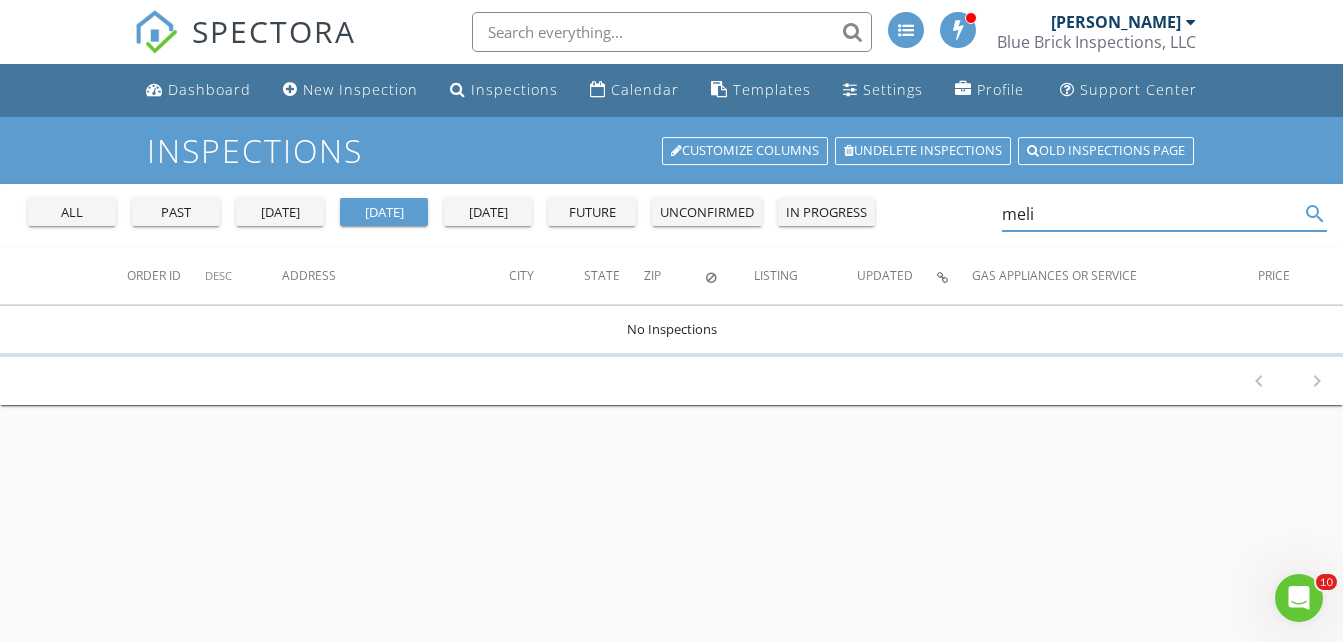 type on "meli" 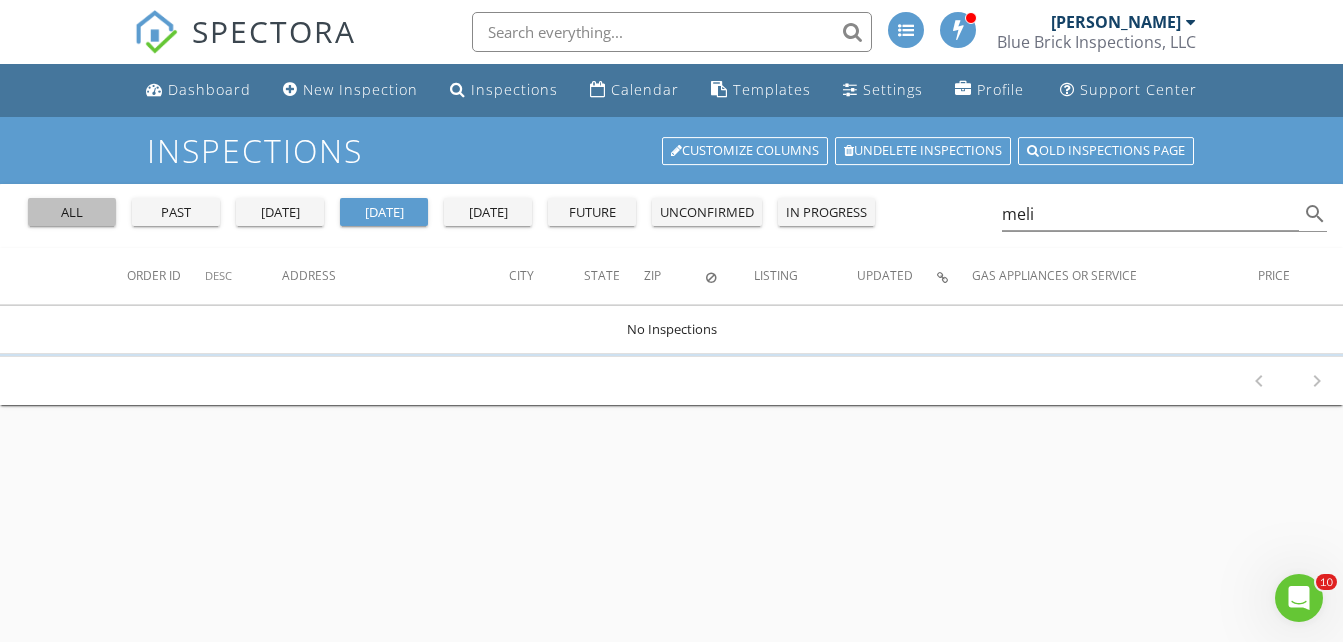 click on "all" at bounding box center (72, 213) 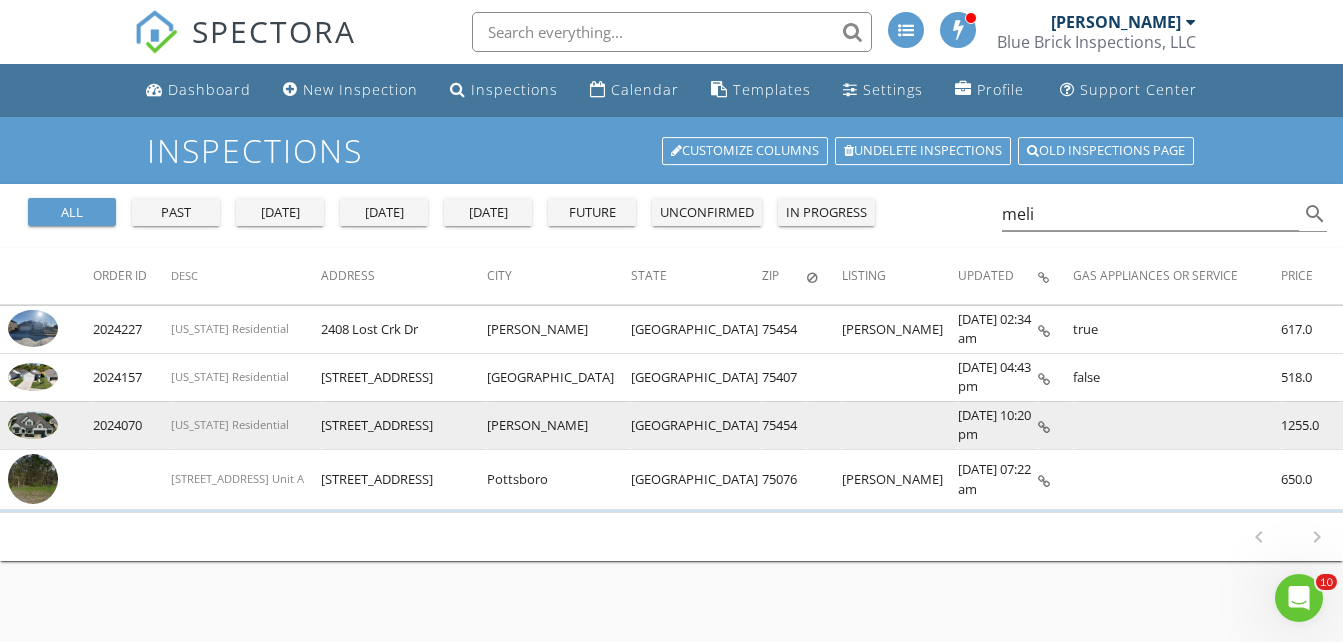 click on "3306 Revere Dr" at bounding box center [403, 425] 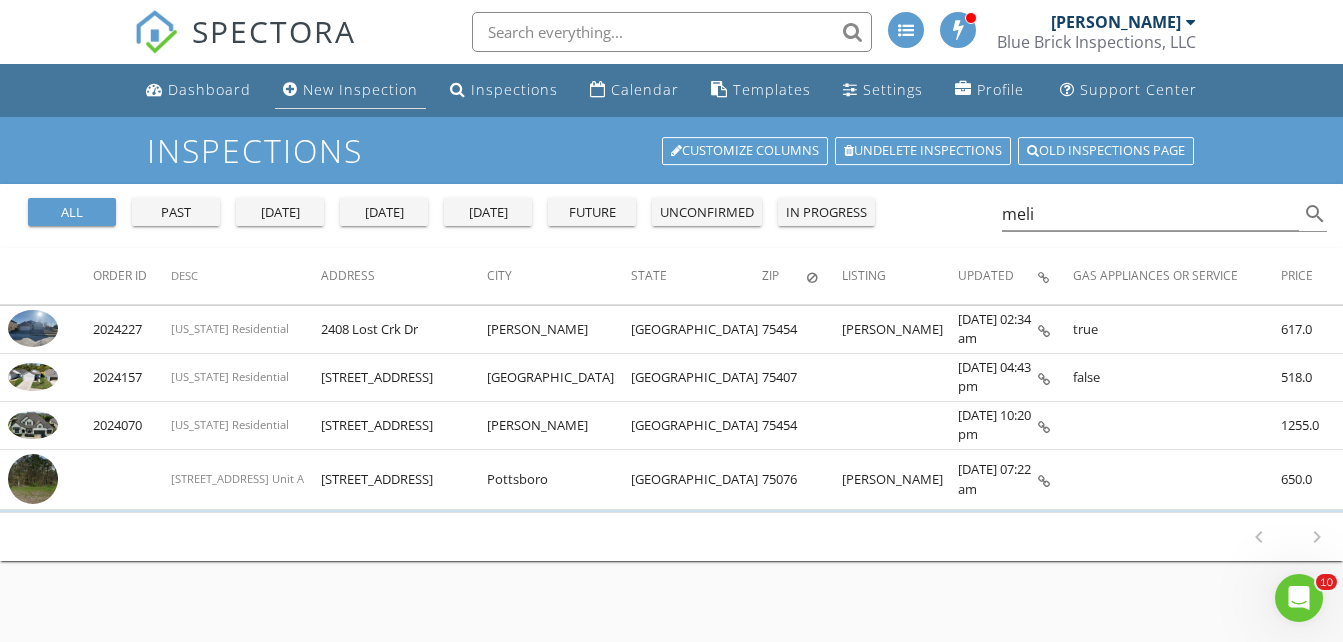 click on "New Inspection" at bounding box center (360, 89) 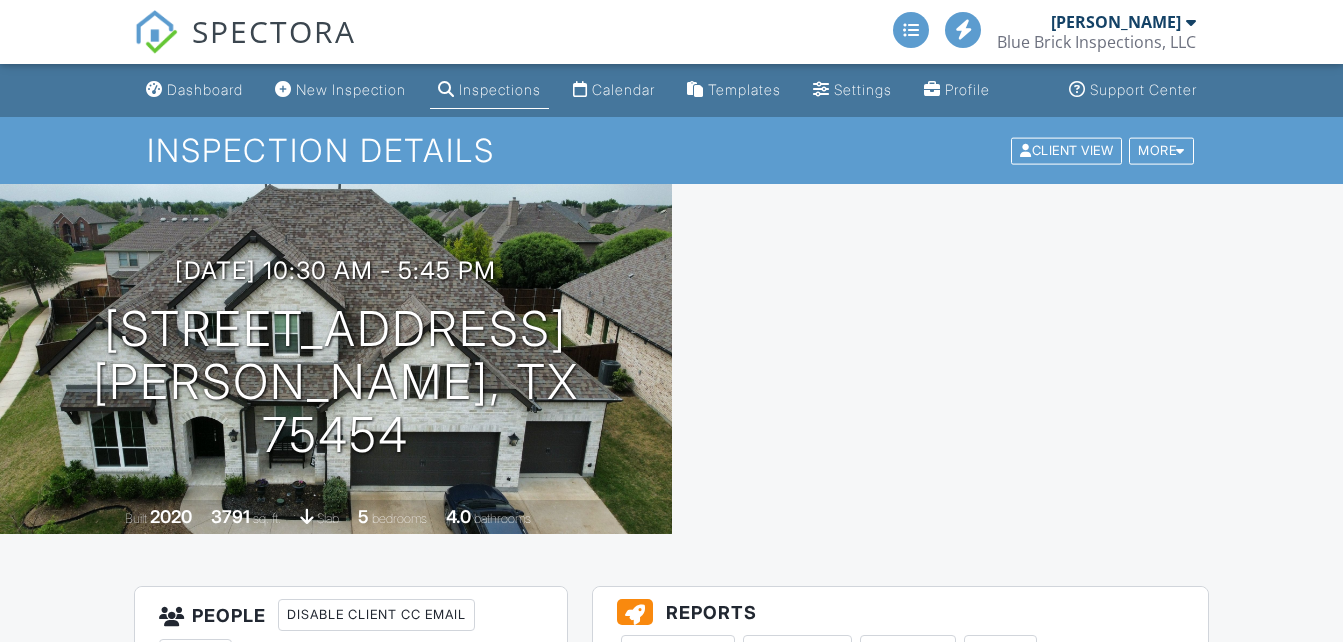 scroll, scrollTop: 0, scrollLeft: 0, axis: both 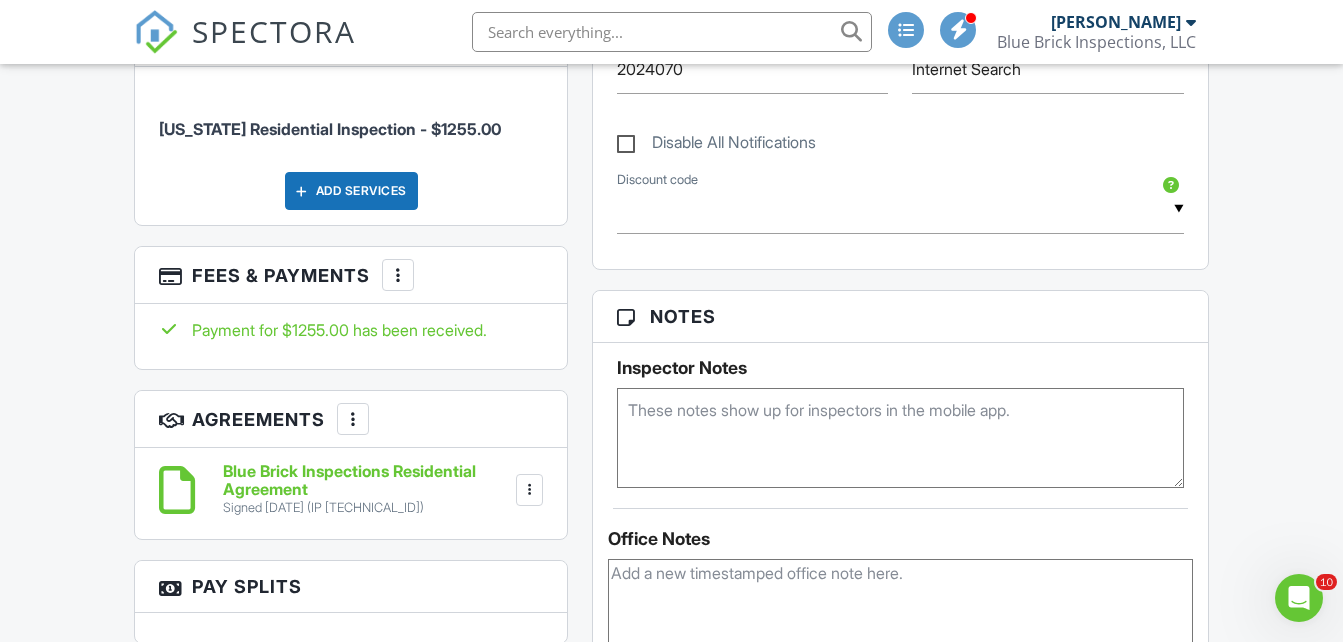 click at bounding box center [398, 275] 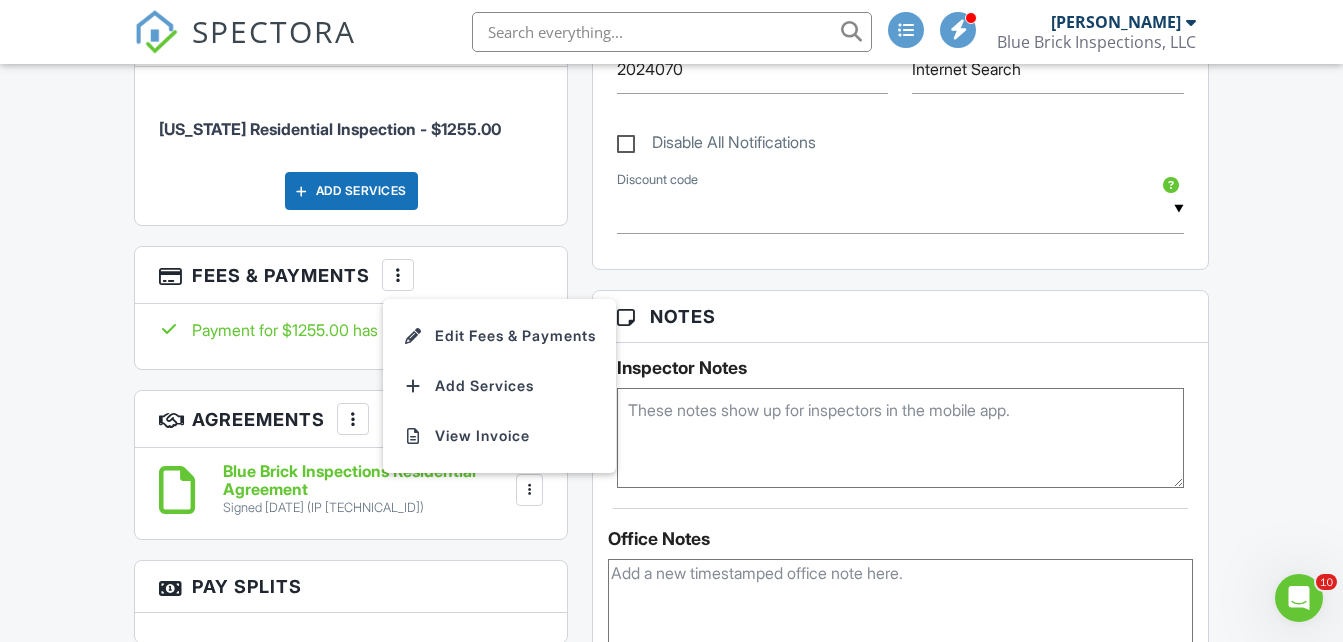 click on "Payment for $1255.00 has been received." at bounding box center (351, 336) 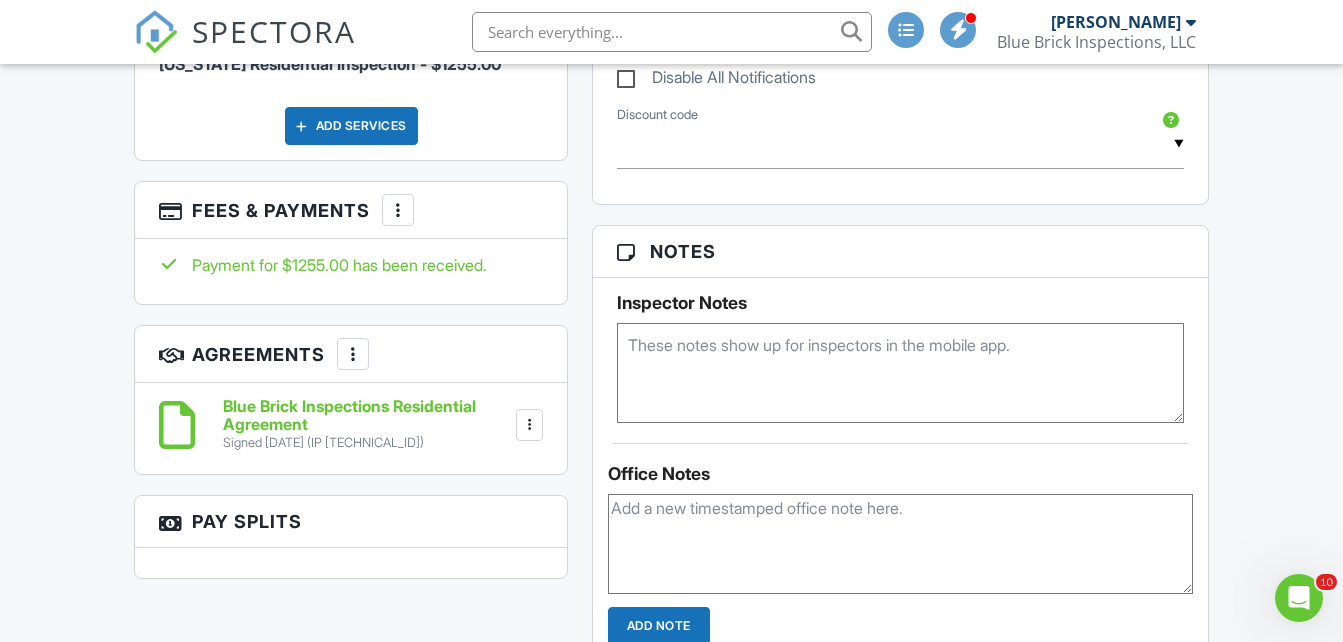 scroll, scrollTop: 1200, scrollLeft: 0, axis: vertical 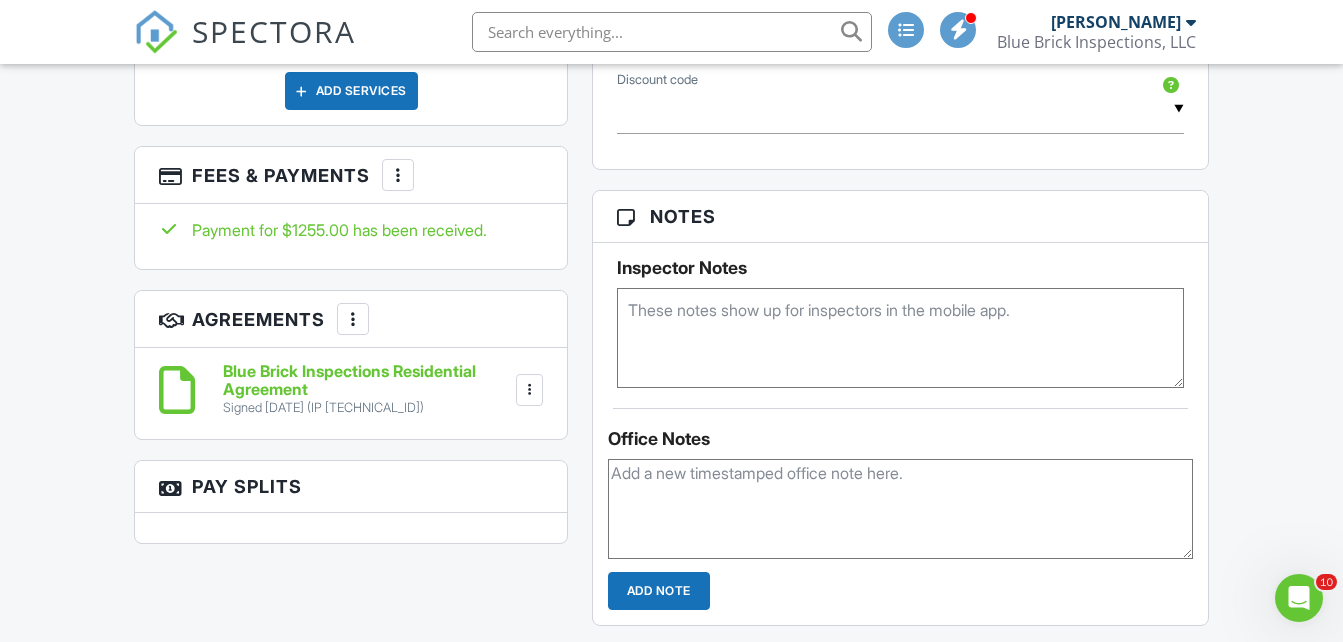 click on "Payment for $1255.00 has been received." at bounding box center [351, 230] 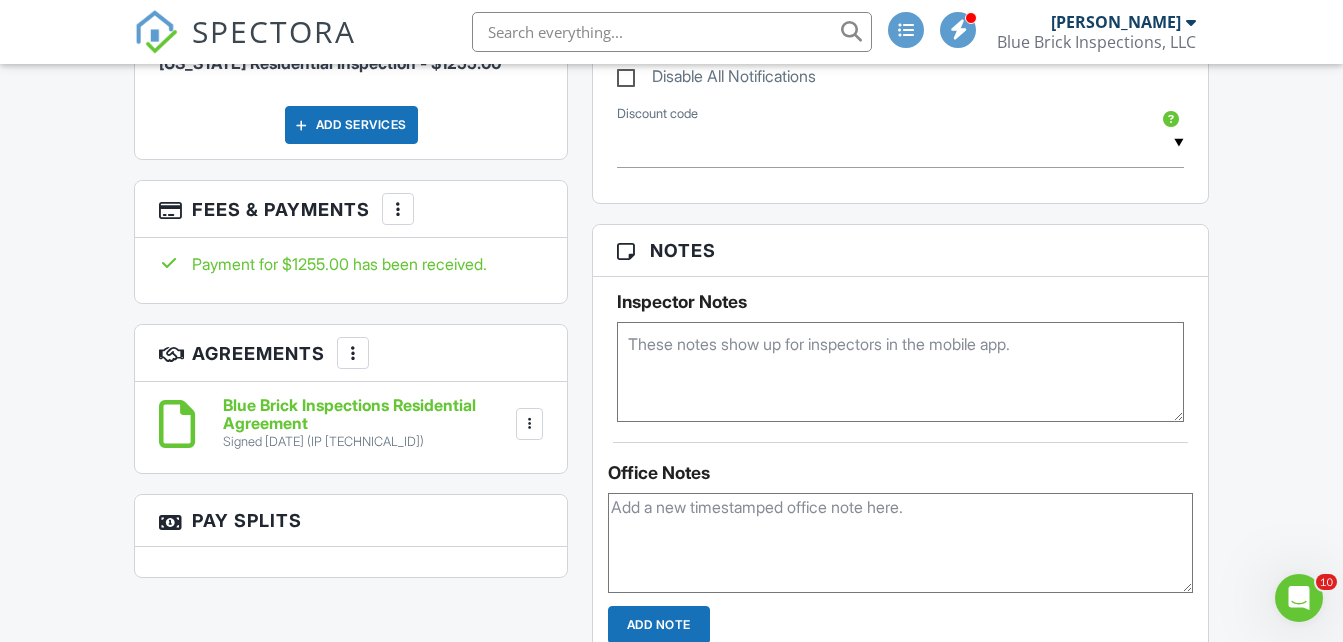 scroll, scrollTop: 1200, scrollLeft: 0, axis: vertical 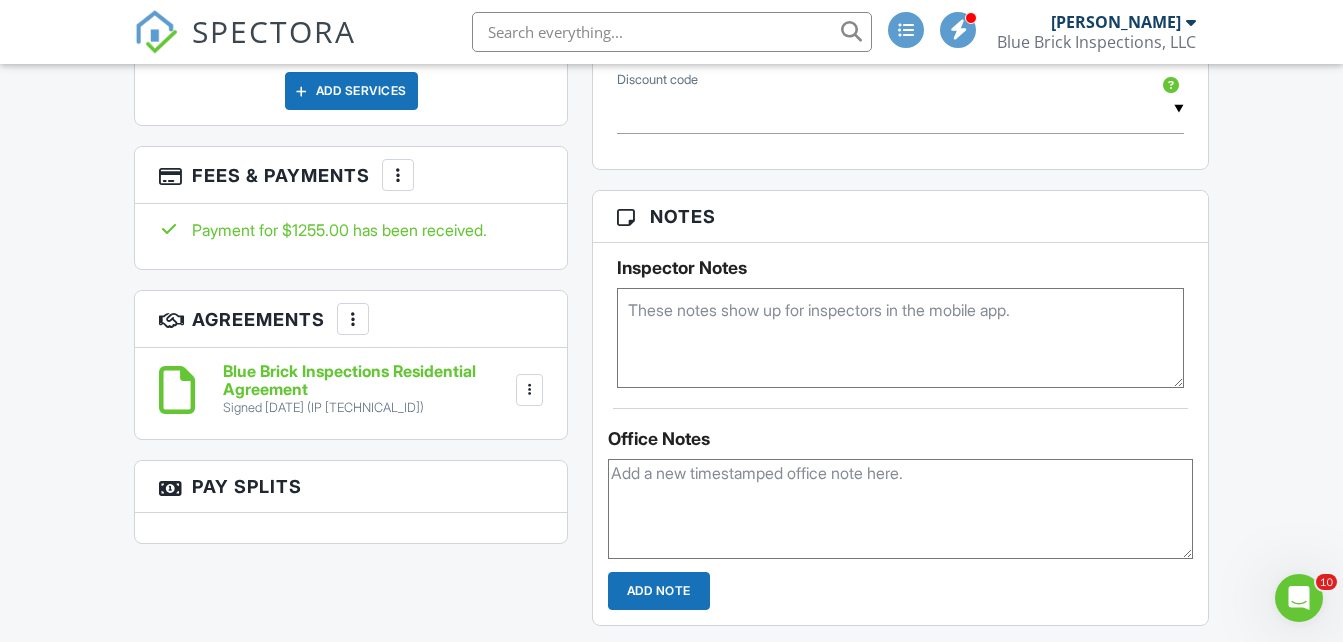 click on "Blue Brick Inspections Residential Agreement" at bounding box center (367, 380) 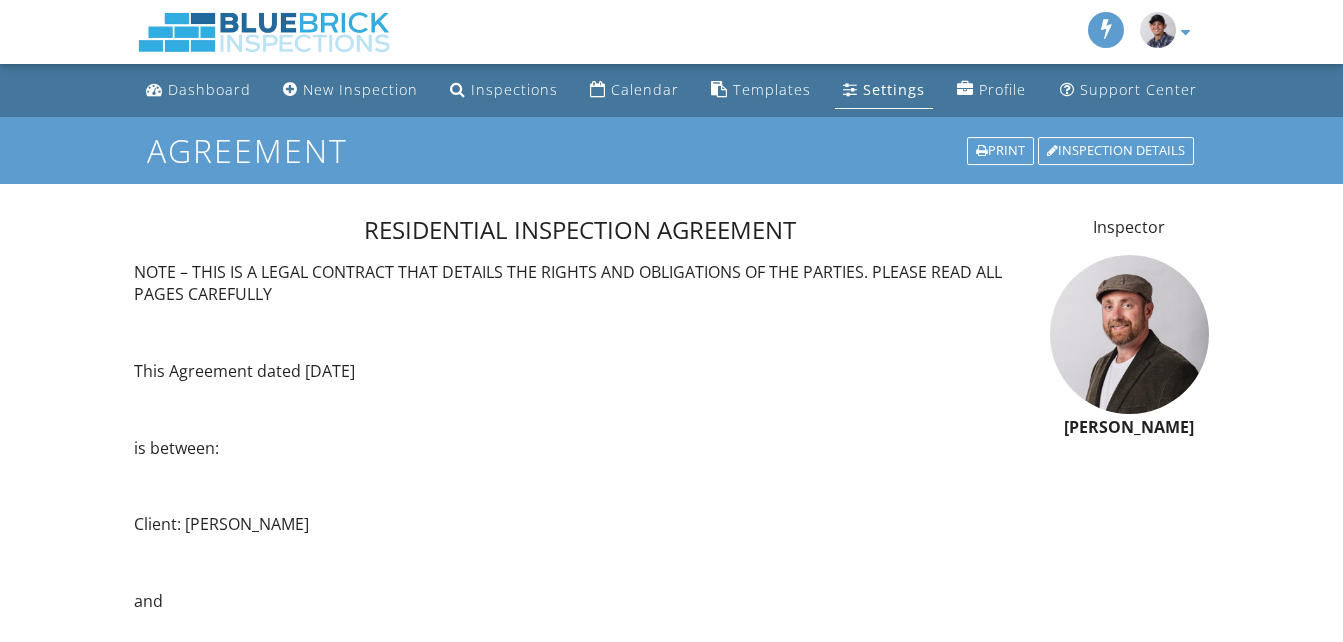 scroll, scrollTop: 0, scrollLeft: 0, axis: both 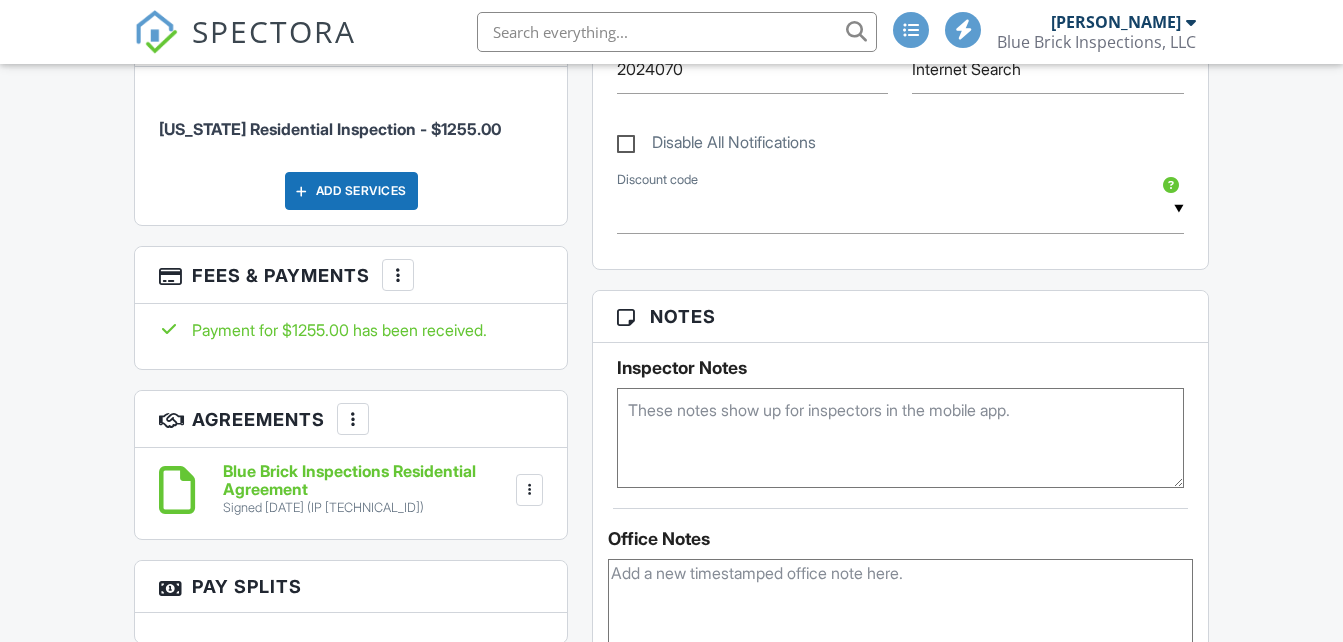 click on "Payment for $1255.00 has been received." at bounding box center [351, 330] 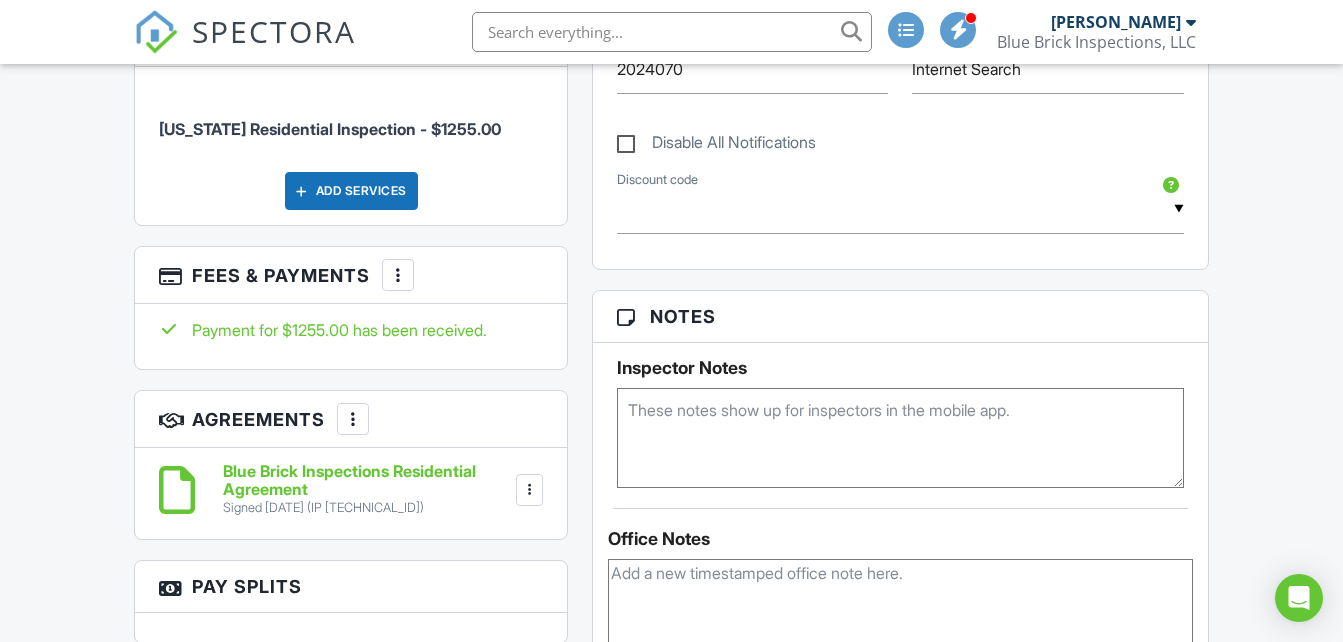 click at bounding box center [398, 275] 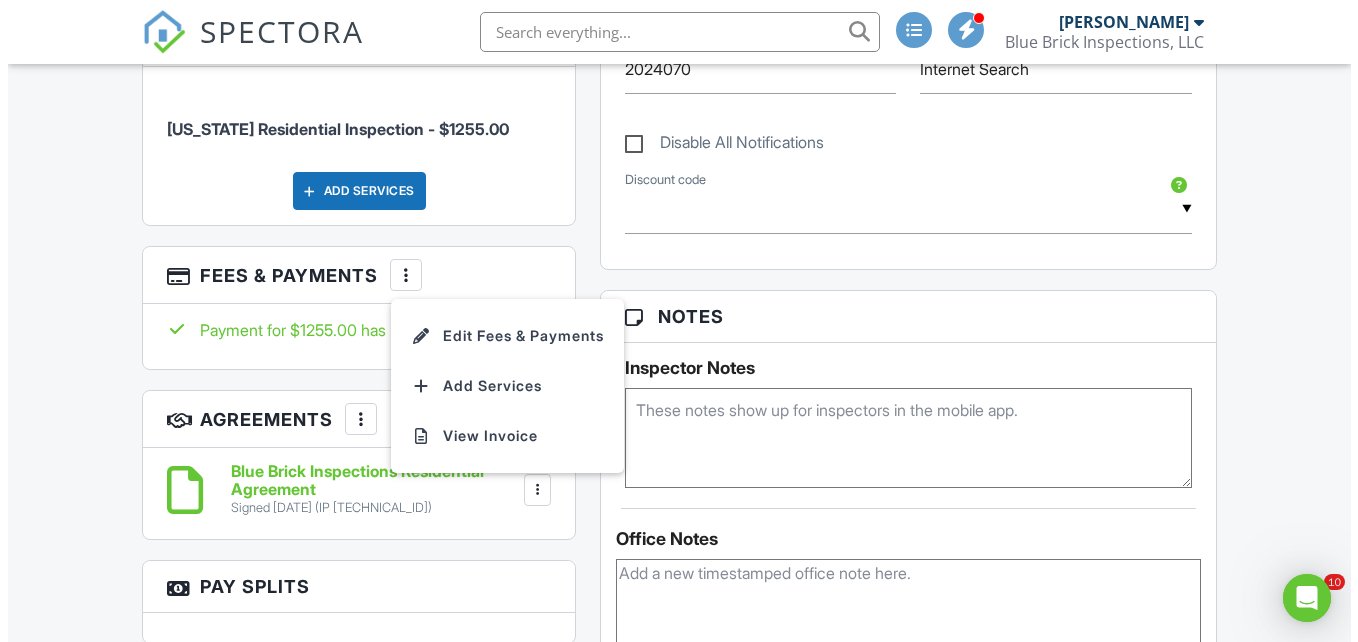 scroll, scrollTop: 0, scrollLeft: 0, axis: both 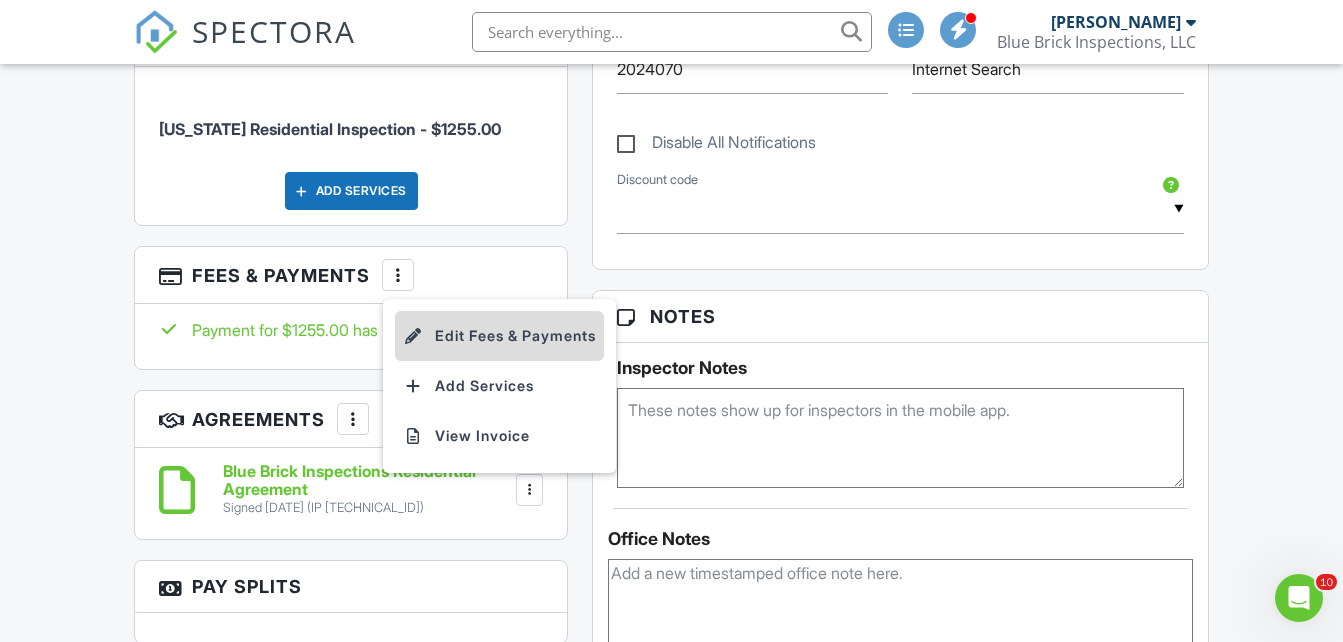click on "Edit Fees & Payments" at bounding box center [499, 336] 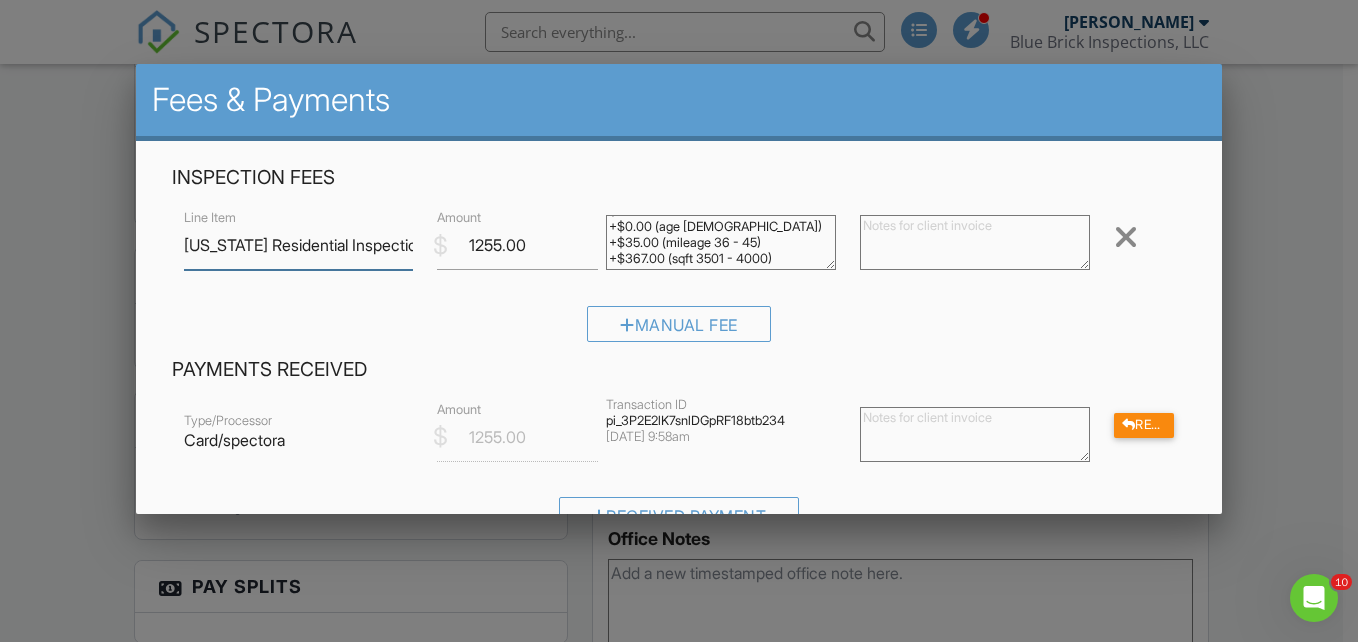 scroll, scrollTop: 31, scrollLeft: 0, axis: vertical 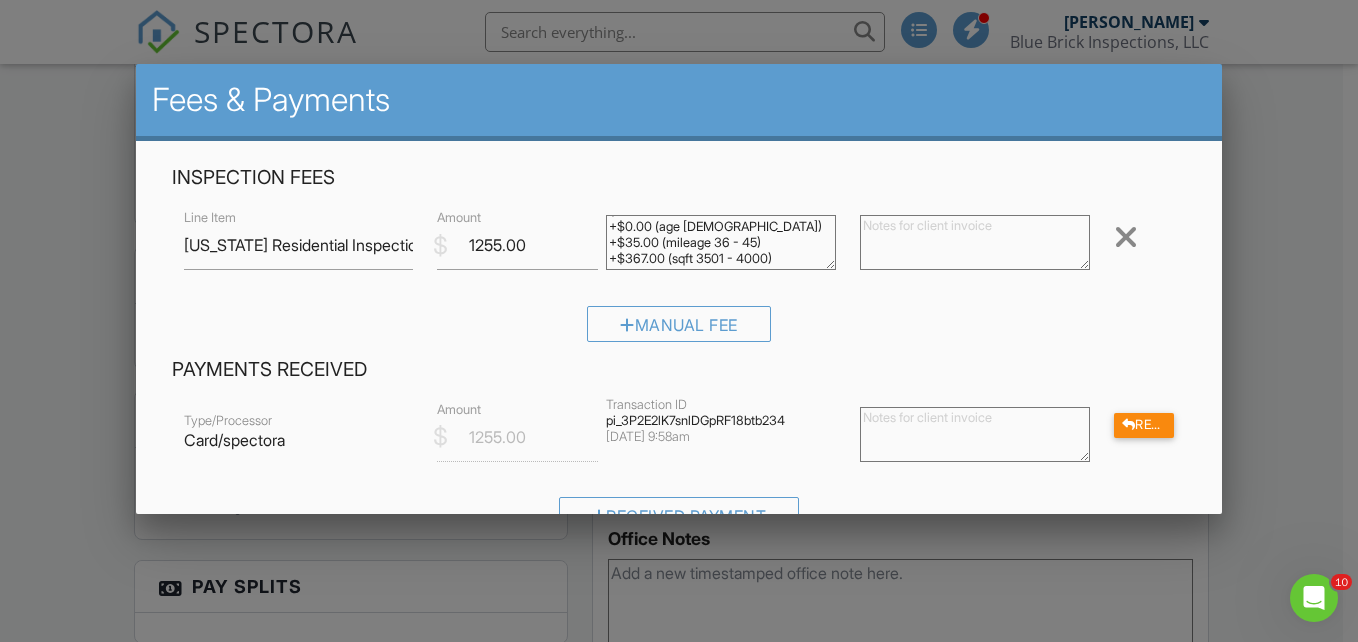 click at bounding box center [679, 301] 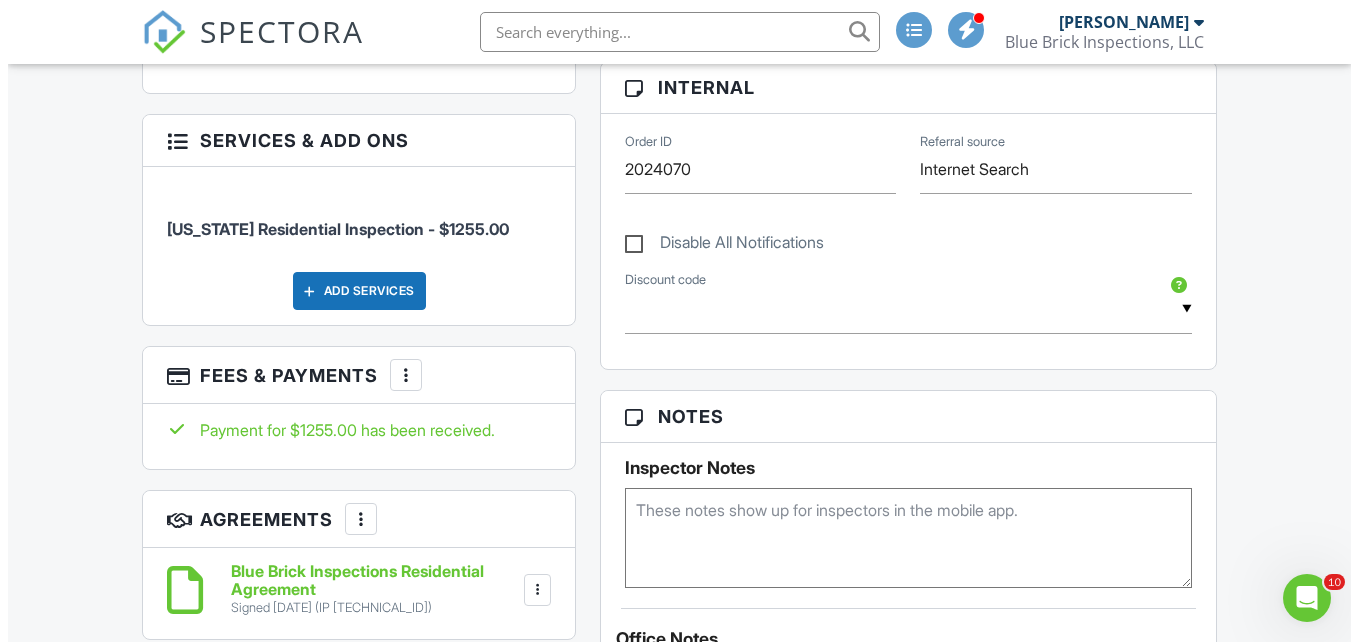 scroll, scrollTop: 1100, scrollLeft: 0, axis: vertical 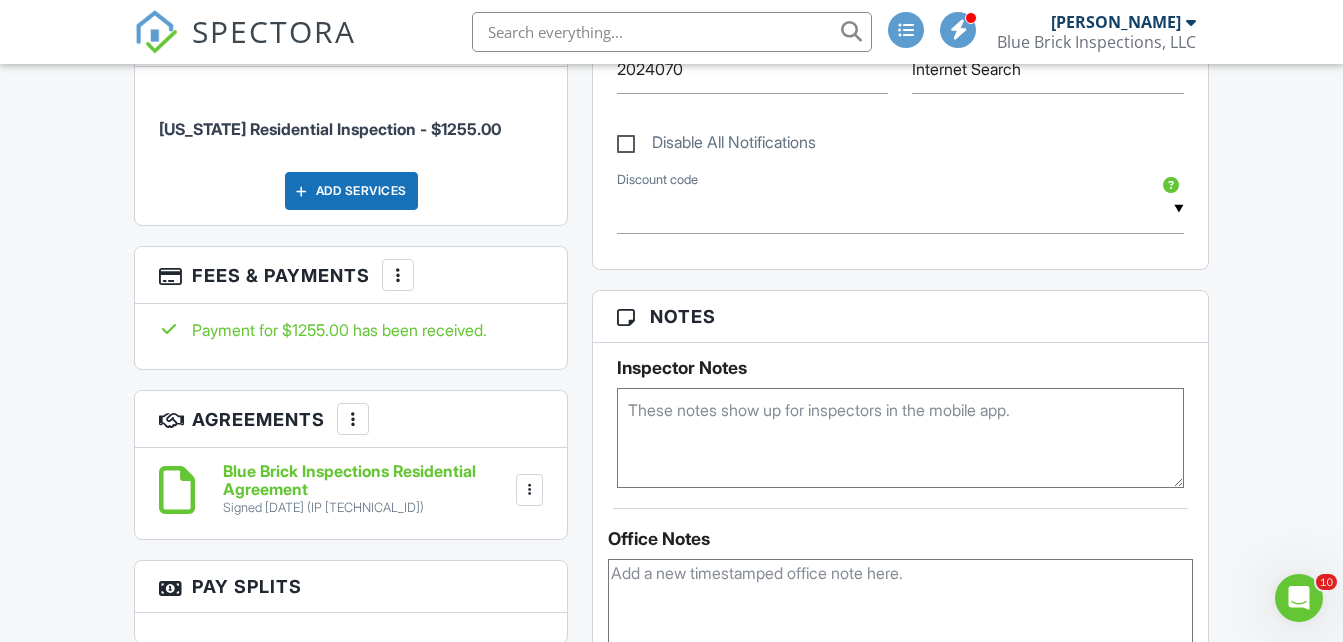 click at bounding box center (398, 275) 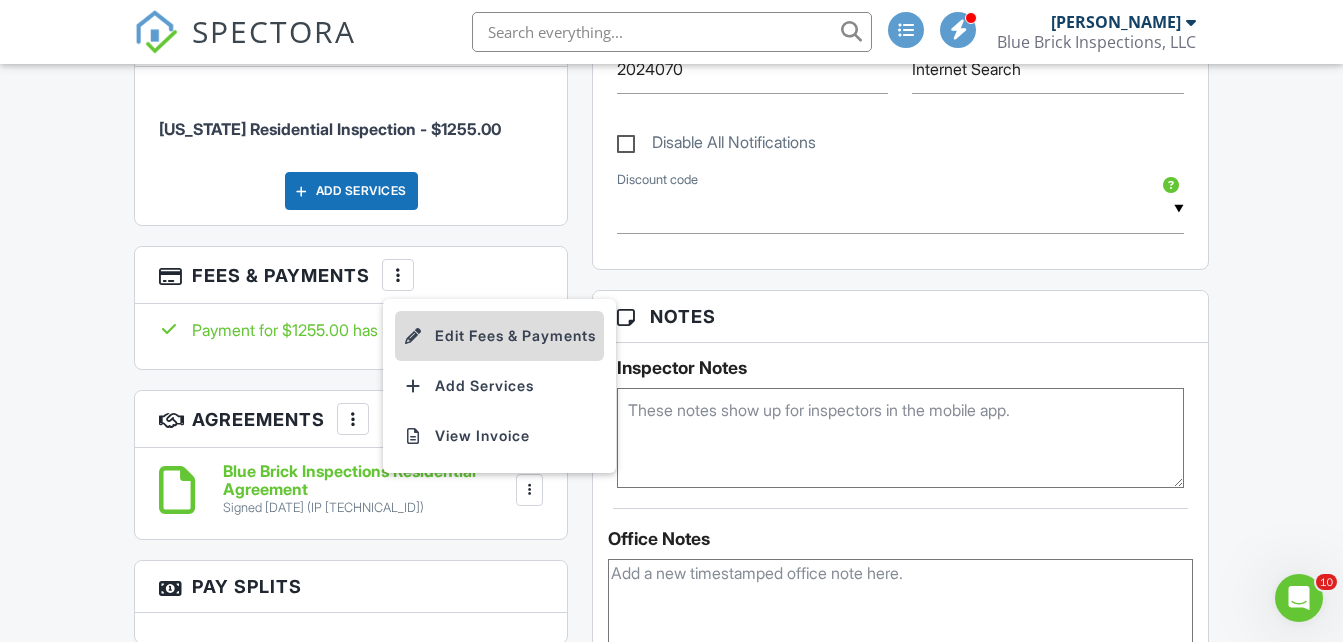 click on "Edit Fees & Payments" at bounding box center [499, 336] 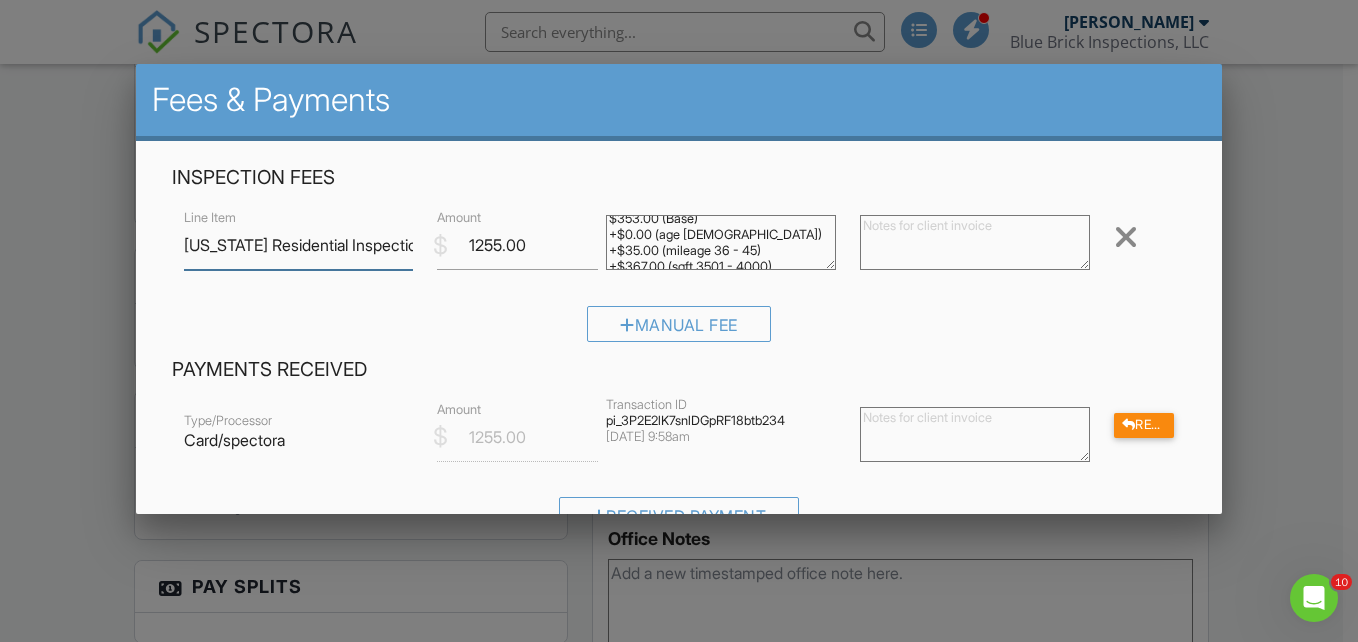 scroll, scrollTop: 0, scrollLeft: 0, axis: both 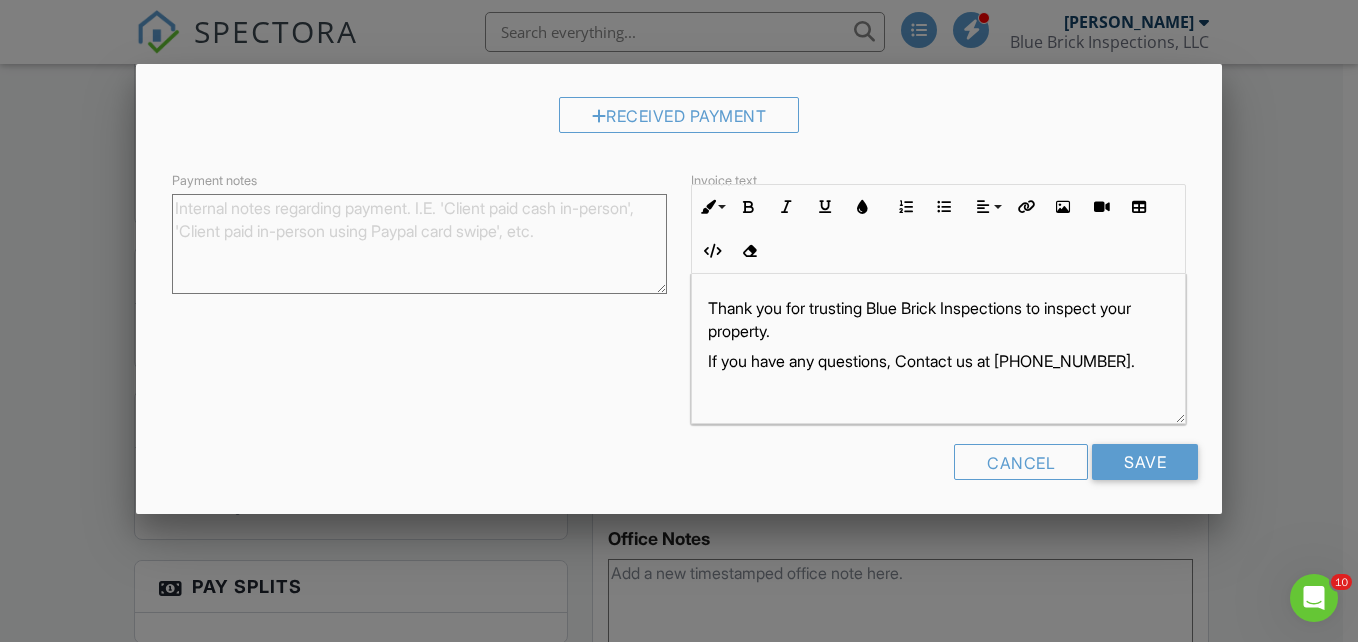 click at bounding box center (679, 301) 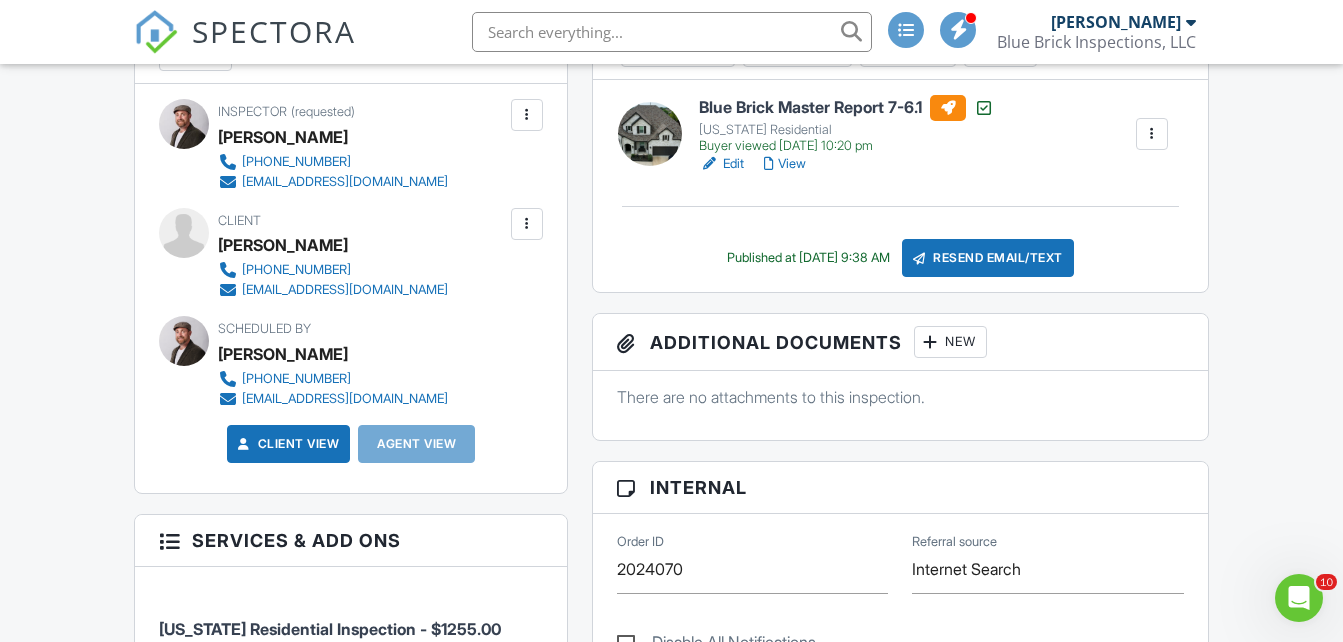 scroll, scrollTop: 500, scrollLeft: 0, axis: vertical 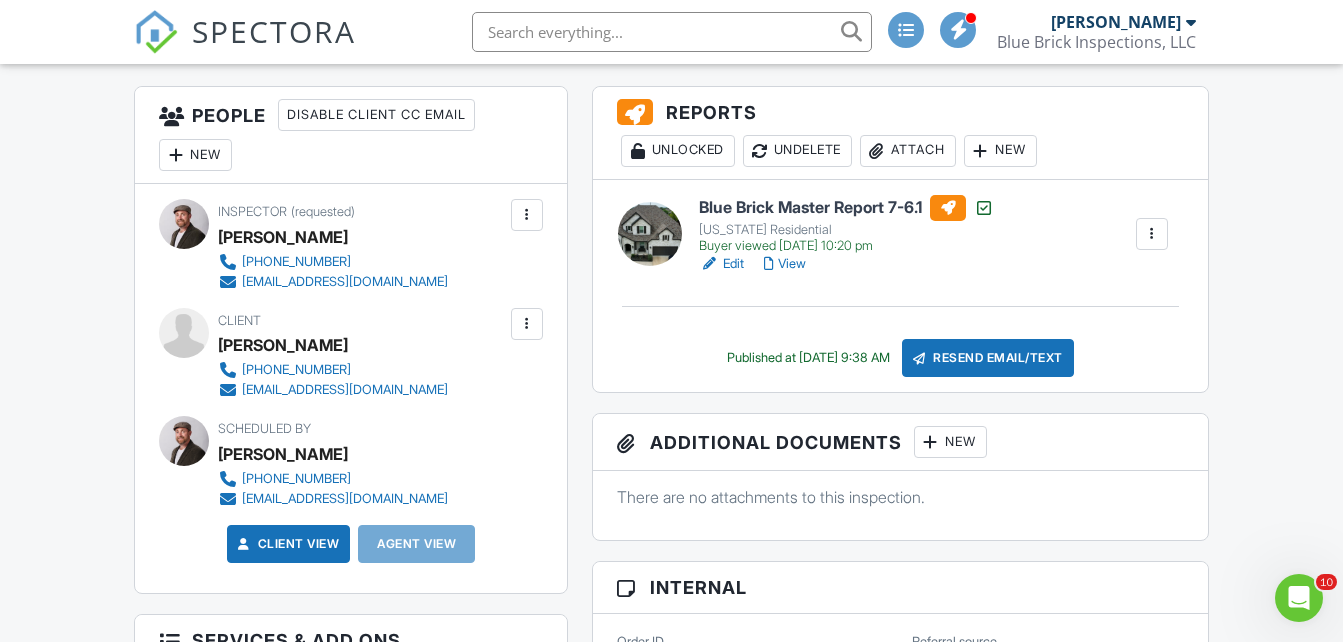 click on "Blue Brick Master Report 7-6.1" at bounding box center [846, 208] 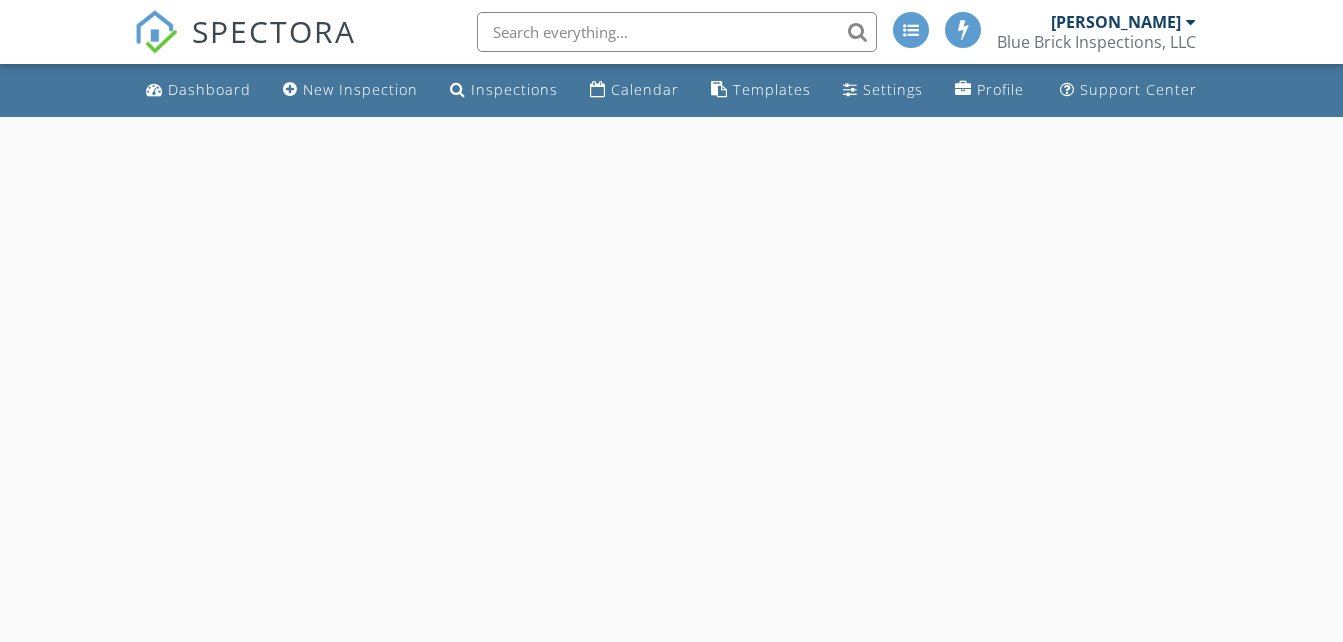 scroll, scrollTop: 0, scrollLeft: 0, axis: both 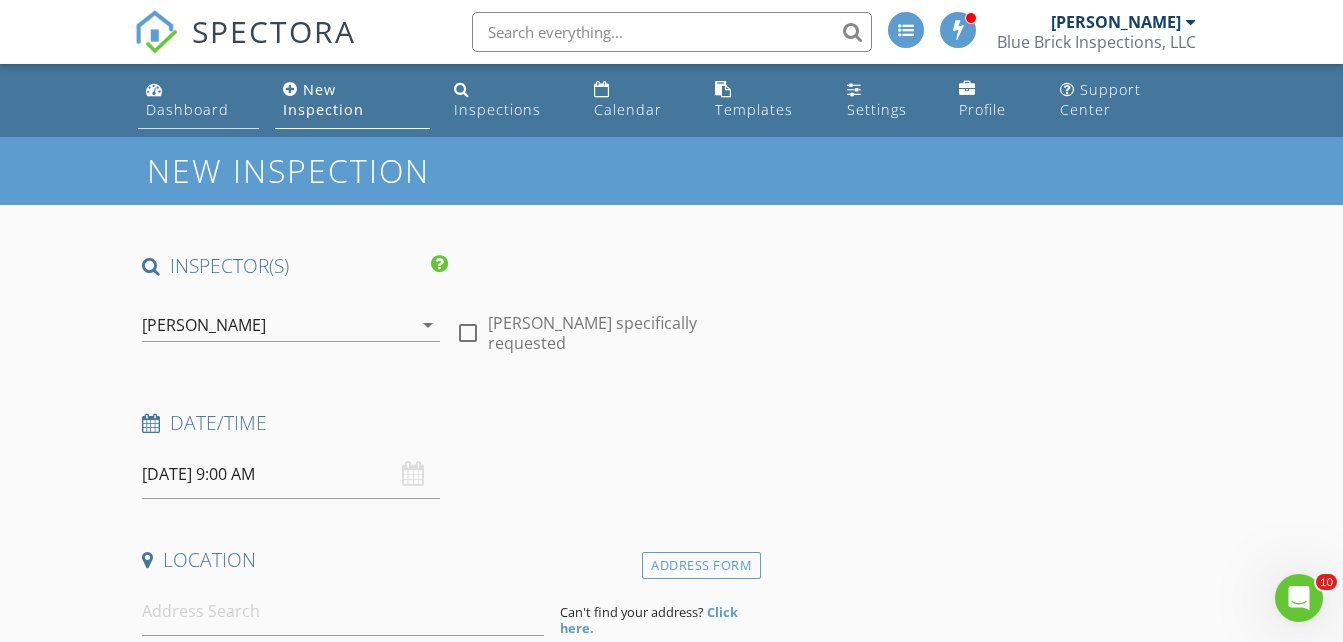 click on "Dashboard" at bounding box center (187, 109) 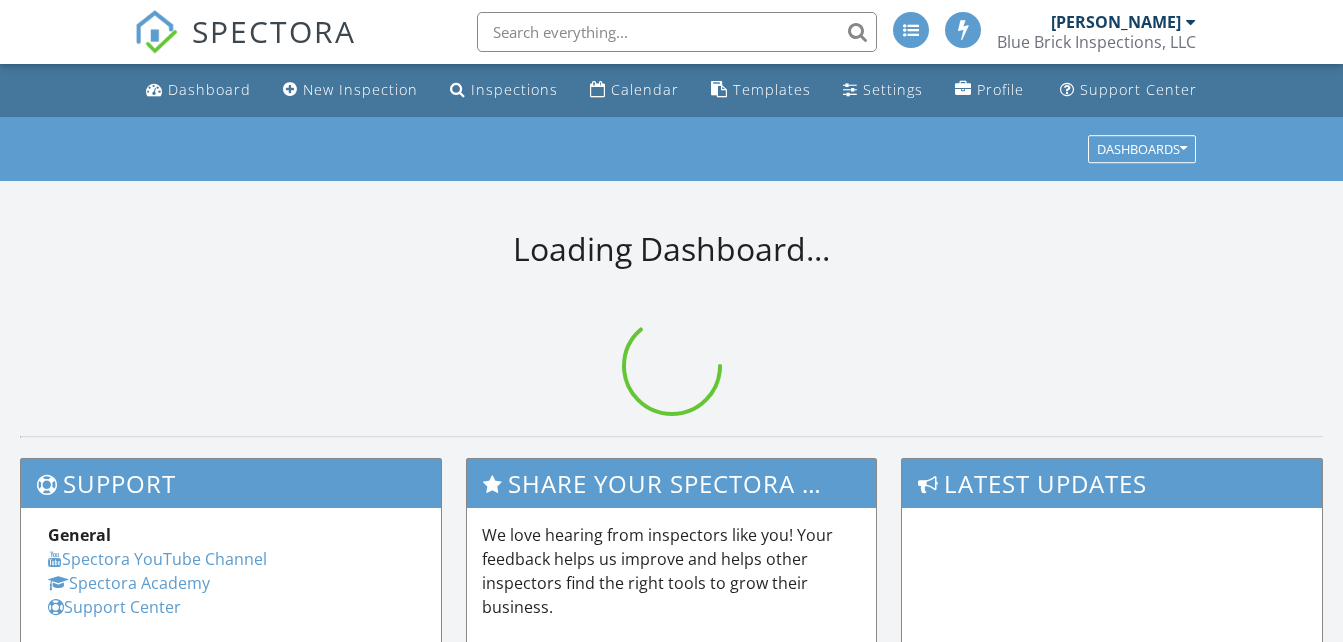scroll, scrollTop: 0, scrollLeft: 0, axis: both 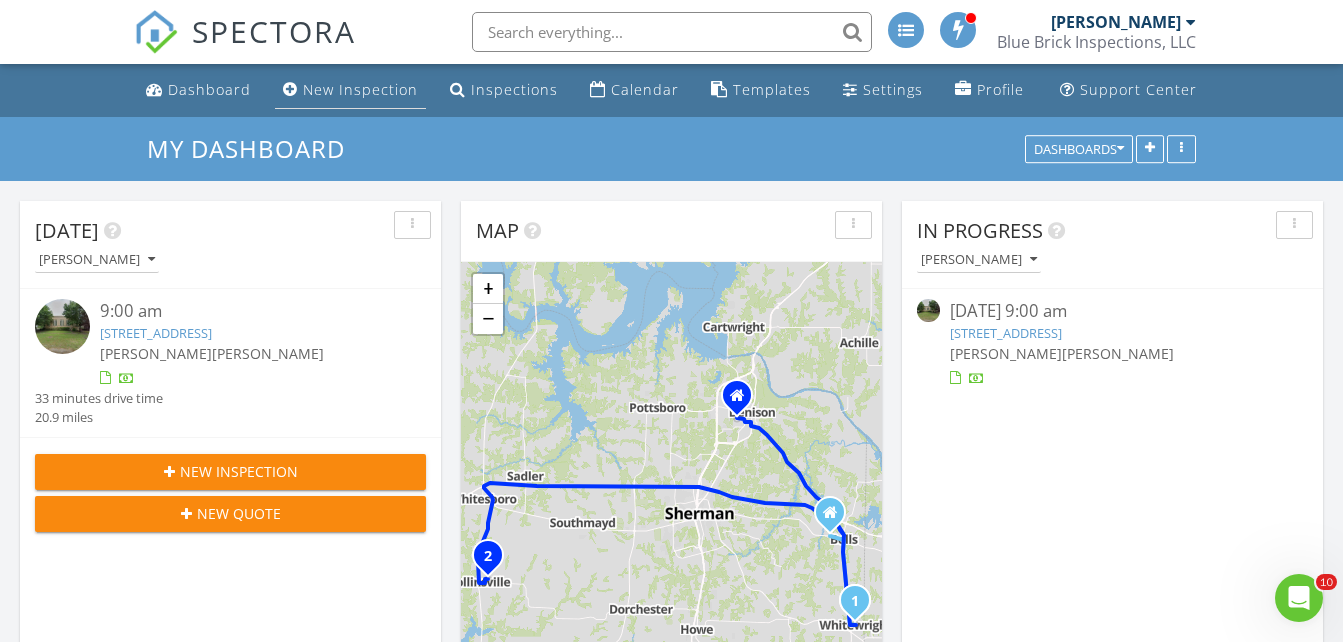 click on "New Inspection" at bounding box center [360, 89] 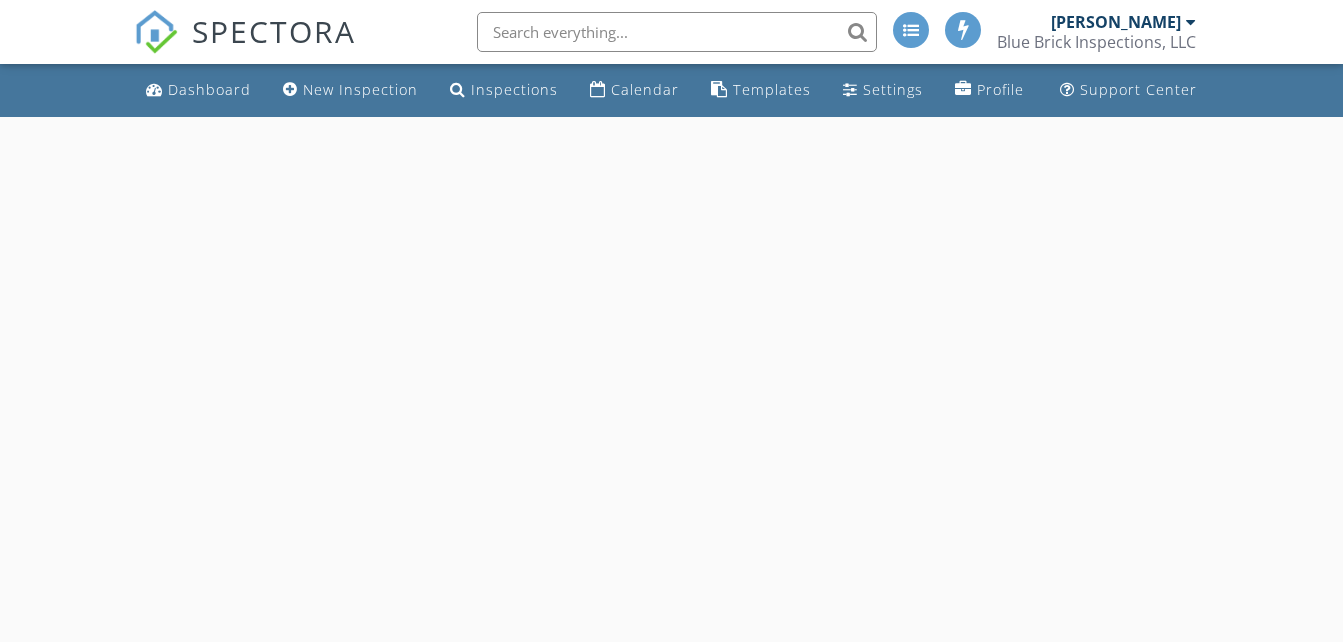scroll, scrollTop: 0, scrollLeft: 0, axis: both 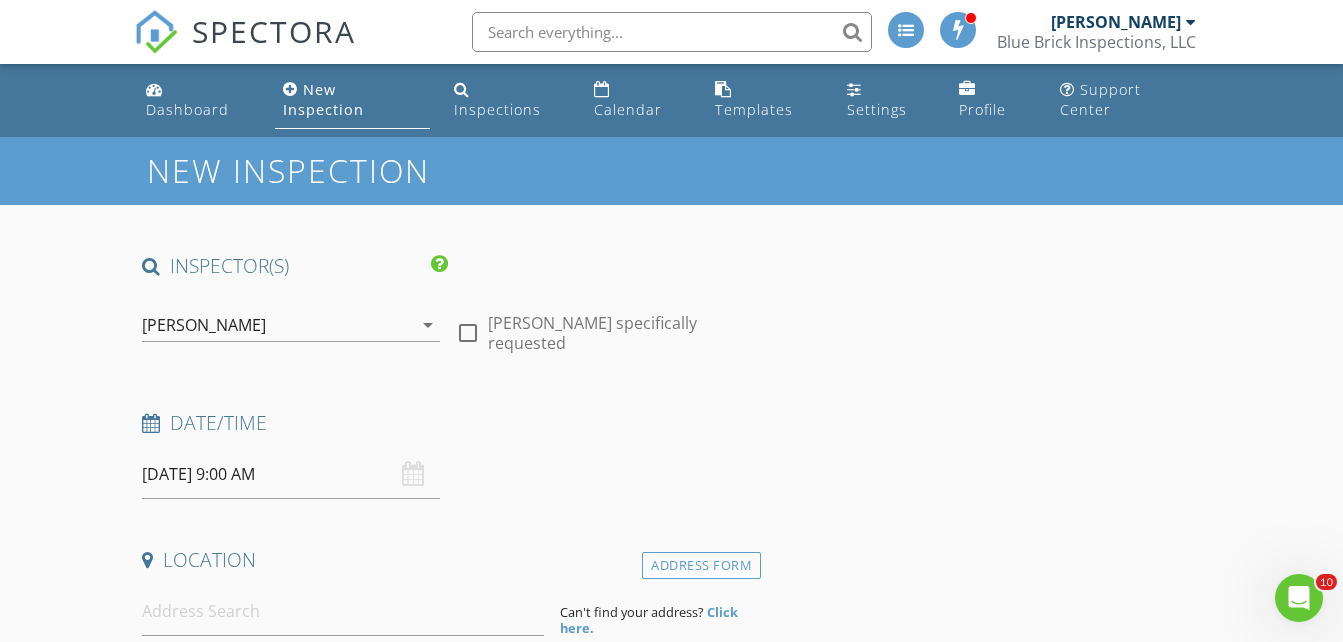 click on "[PERSON_NAME]" at bounding box center (276, 325) 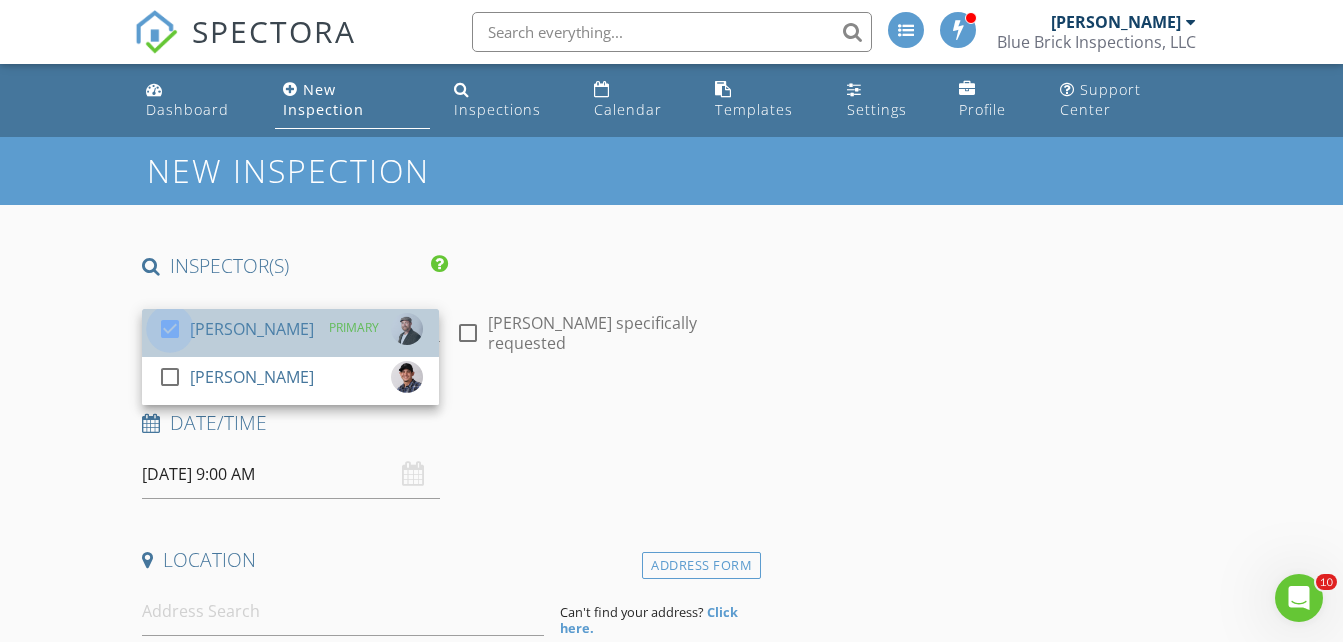 click at bounding box center (170, 329) 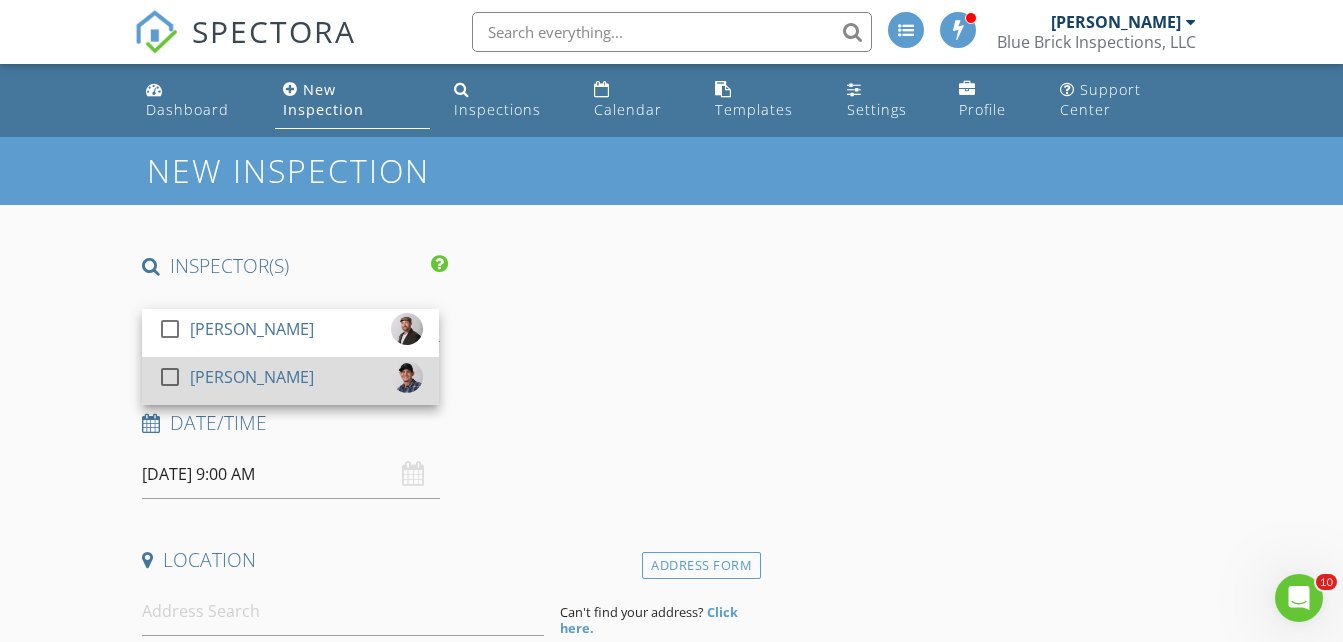 click at bounding box center [170, 377] 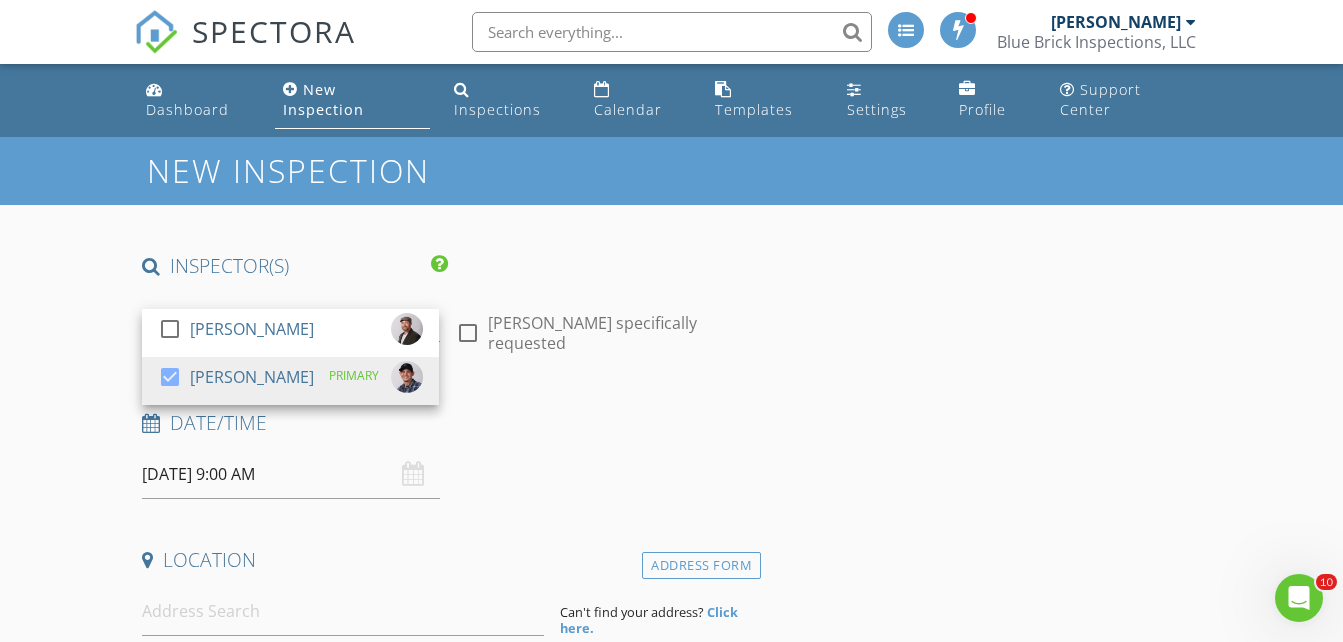 click on "INSPECTOR(S)
check_box_outline_blank   [PERSON_NAME]     check_box   [PERSON_NAME]   PRIMARY   [PERSON_NAME] arrow_drop_down   check_box_outline_blank [PERSON_NAME] specifically requested
Date/Time
[DATE] 9:00 AM
Location
Address Form       Can't find your address?   Click here.
client
check_box Enable Client CC email for this inspection   Client Search     check_box_outline_blank Client is a Company/Organization     First Name   Last Name   Email   CC Email   Phone   Address   City   State   Zip     Tags         Notes
ADD ADDITIONAL client
SERVICES
check_box_outline_blank   [US_STATE] Home Inspection   check_box_outline_blank   Wood-Destroying Insect/ Termite Inspection ([US_STATE])   check_box_outline_blank   HUD Engineering Foundation Certification Inspection   check_box_outline_blank" at bounding box center (447, 1961) 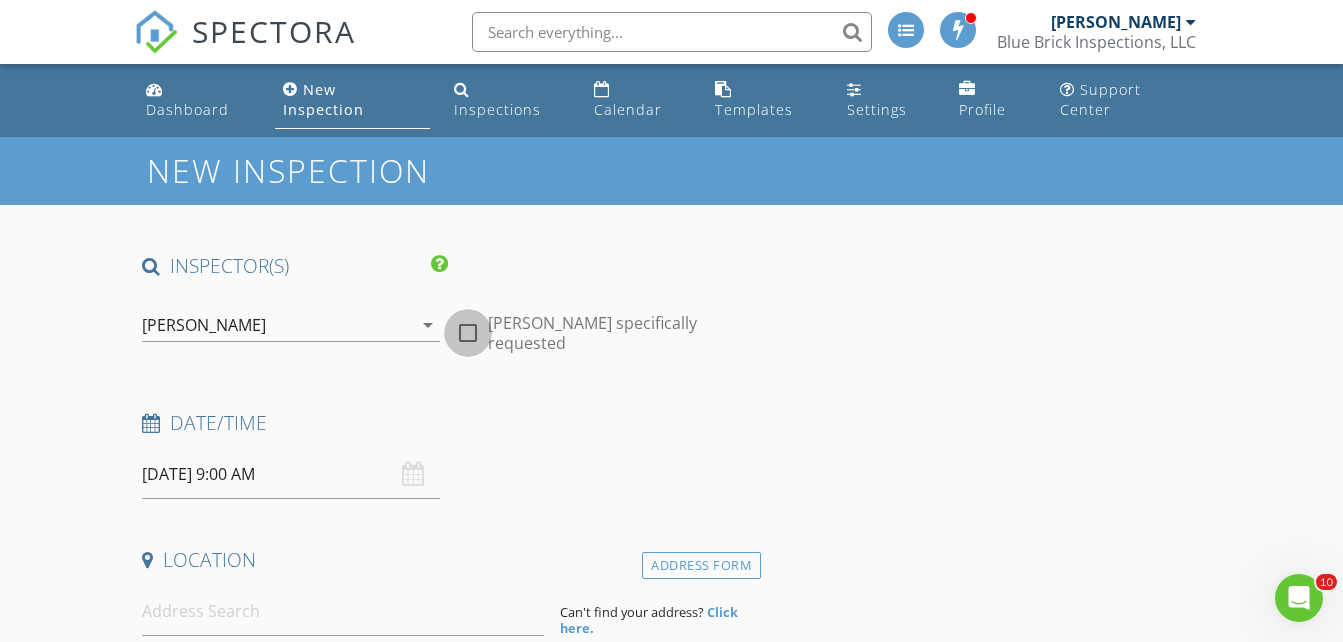 click at bounding box center (468, 333) 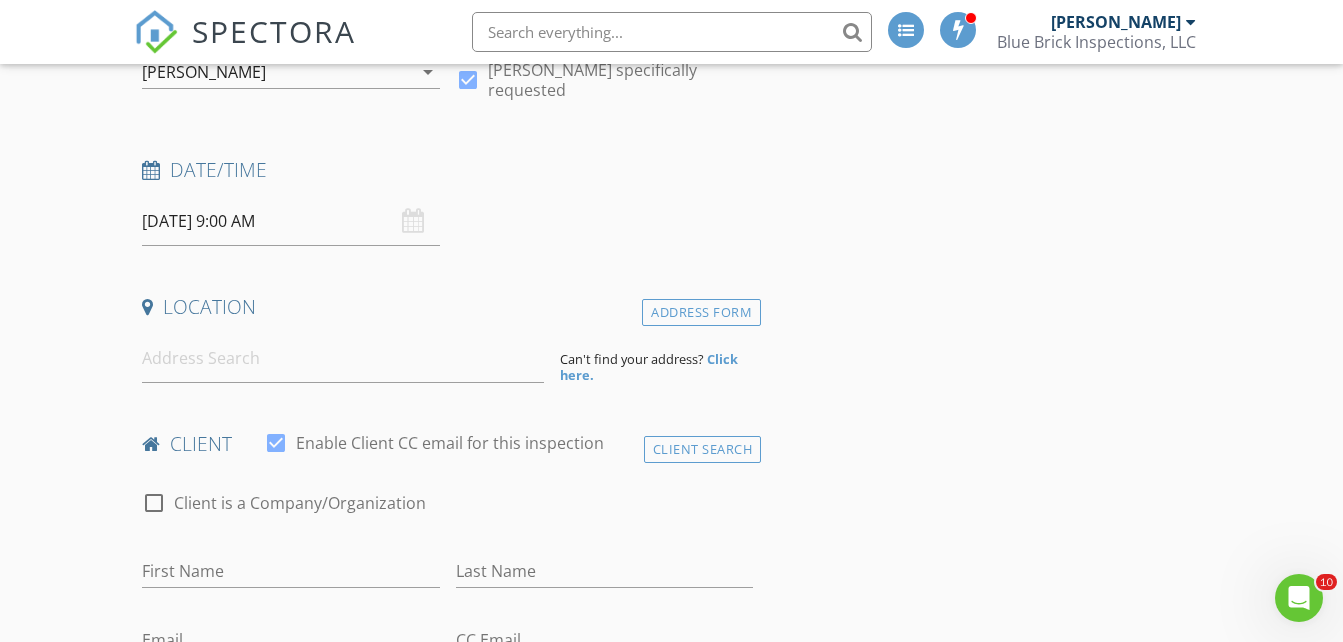 scroll, scrollTop: 300, scrollLeft: 0, axis: vertical 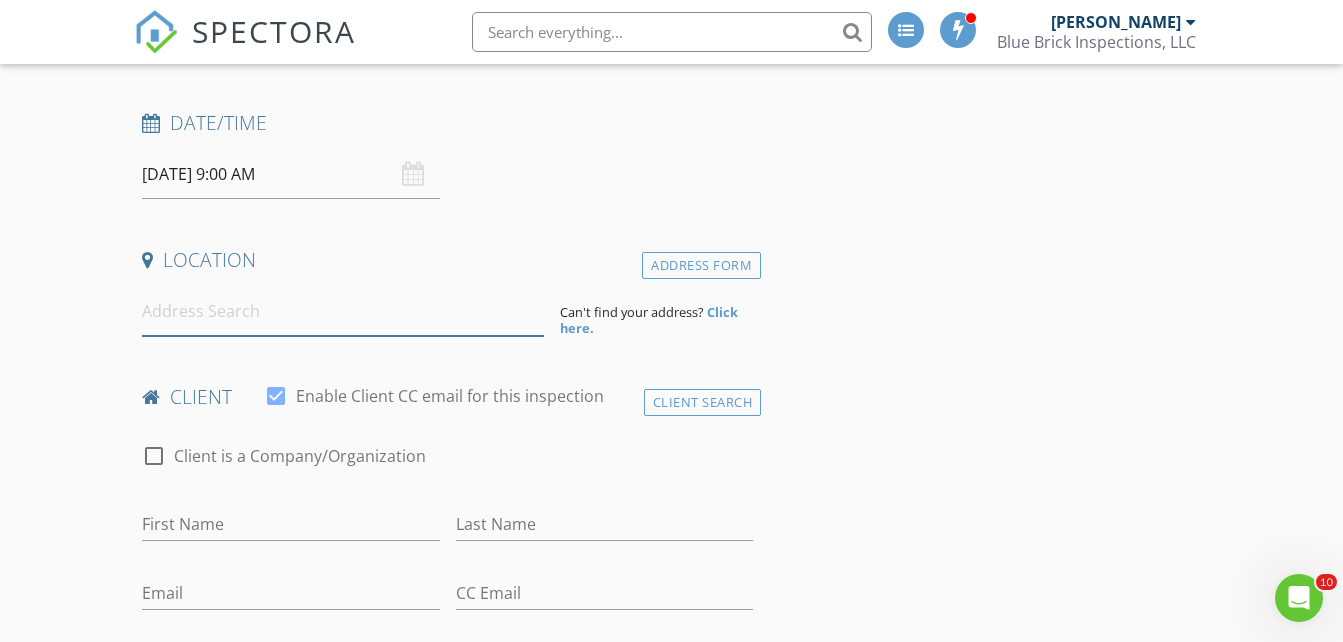 click at bounding box center [343, 311] 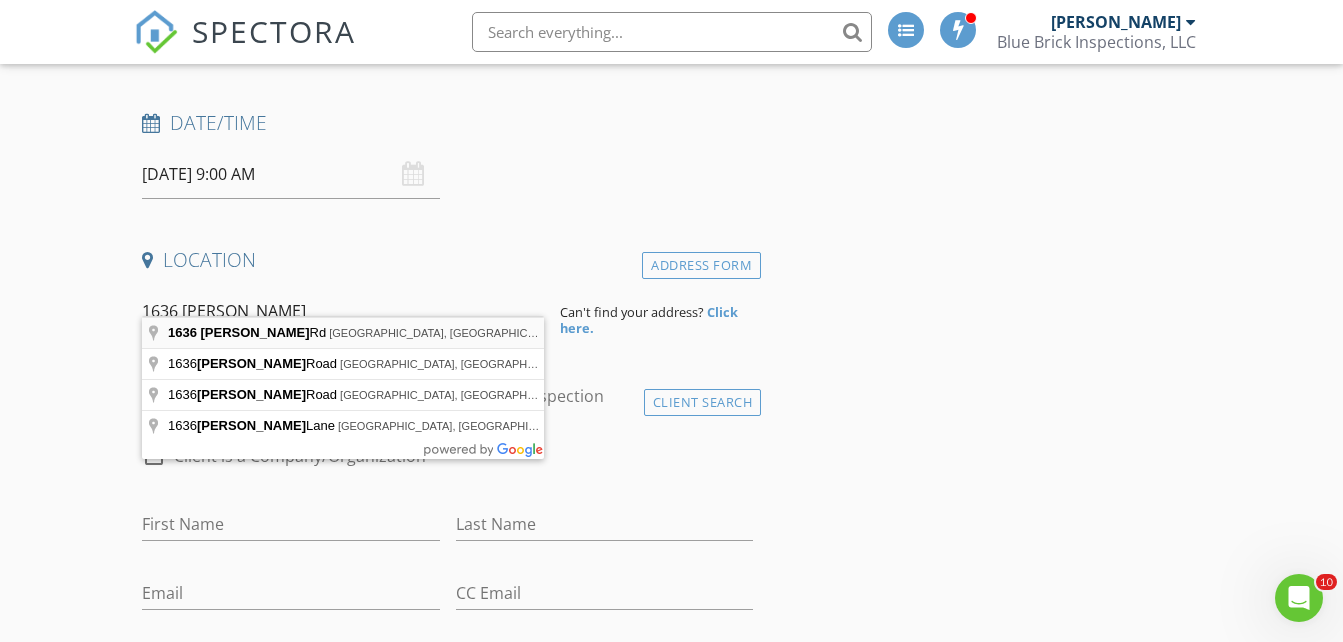 type on "[STREET_ADDRESS][PERSON_NAME]" 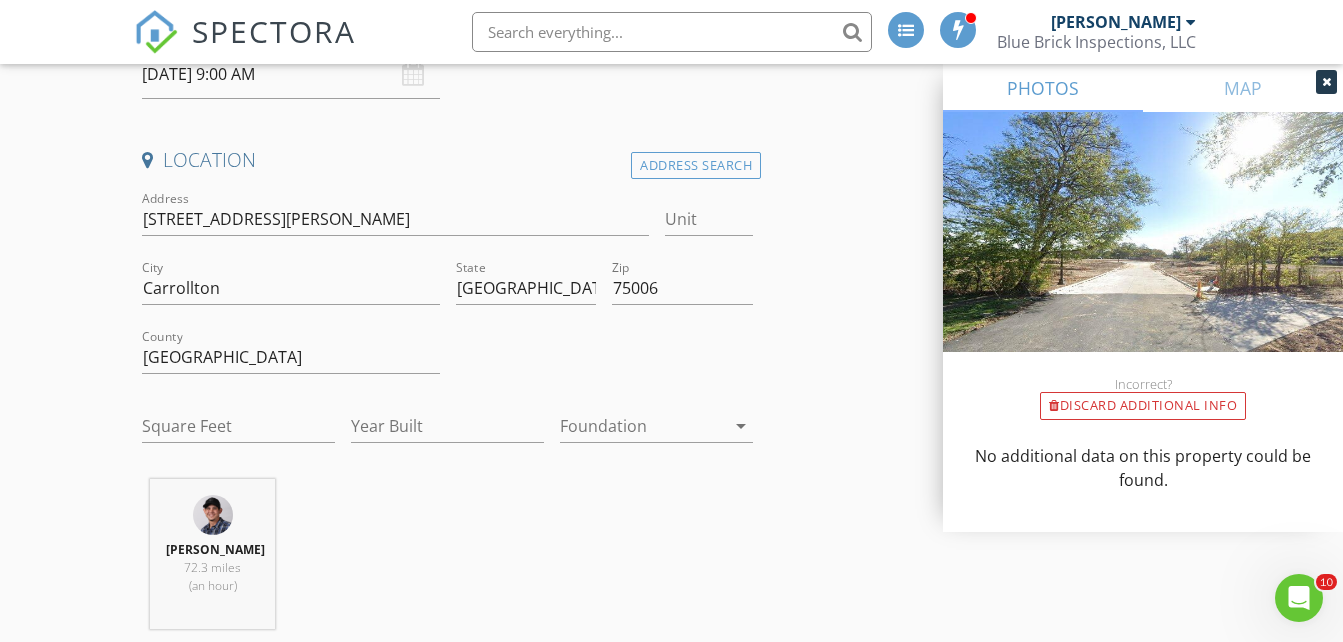 scroll, scrollTop: 500, scrollLeft: 0, axis: vertical 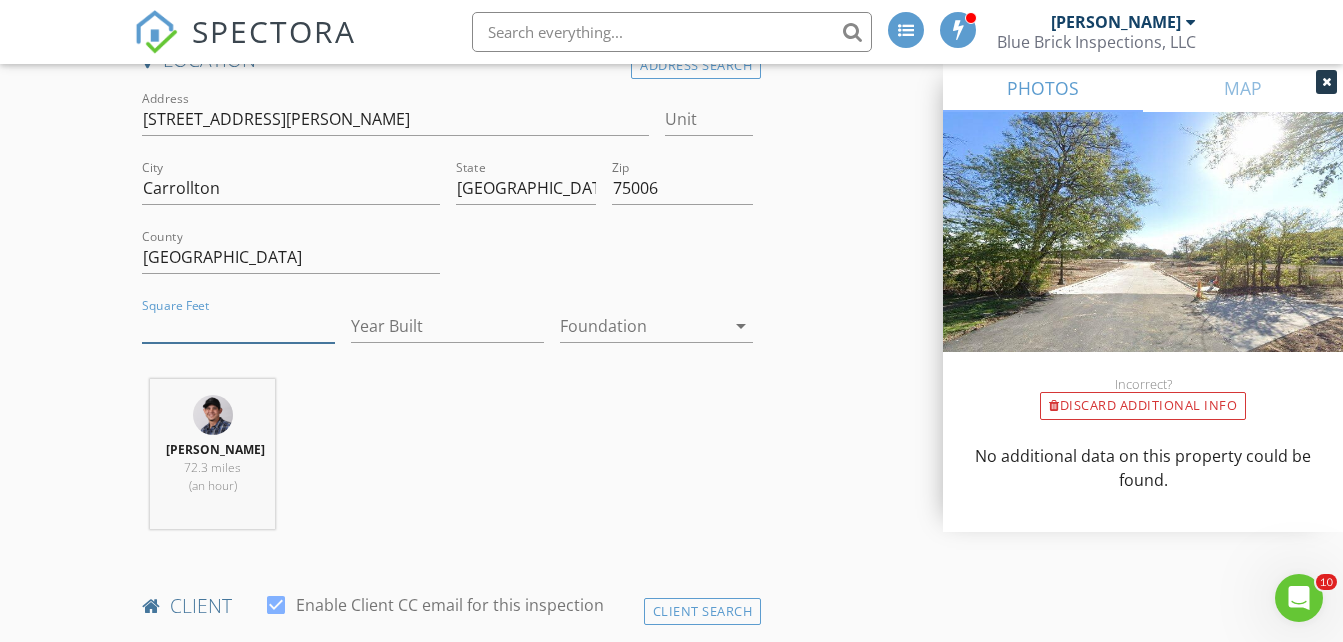 click on "Square Feet" at bounding box center (238, 326) 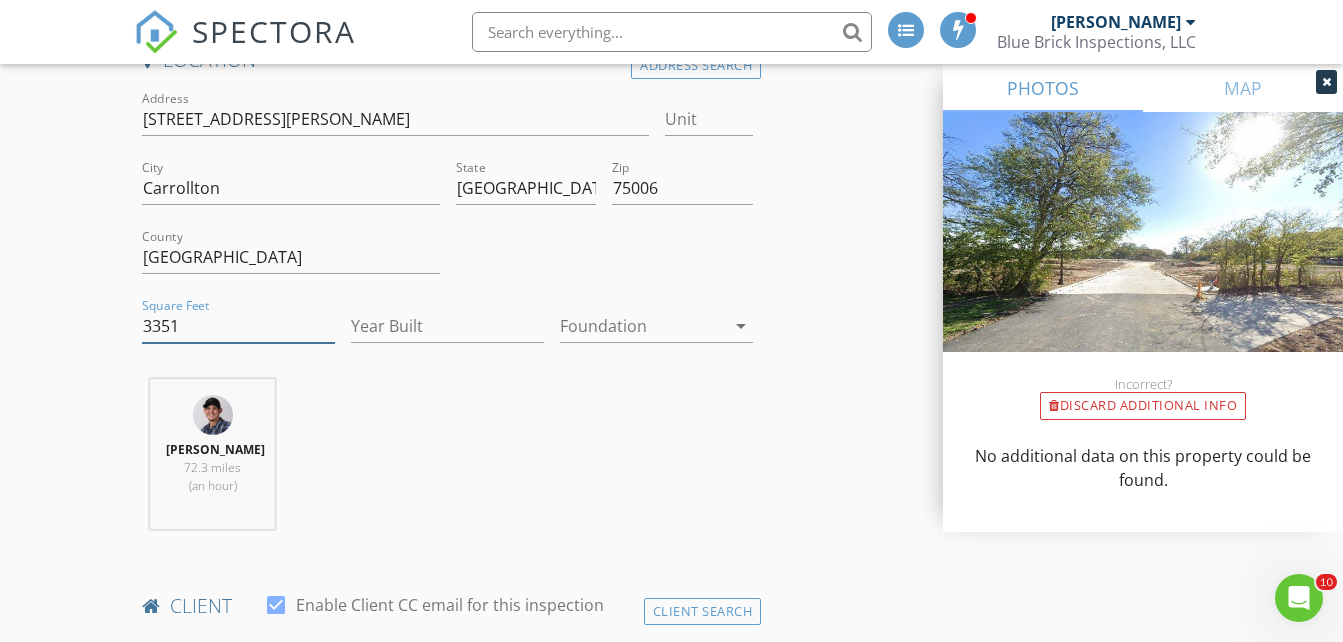 type on "3351" 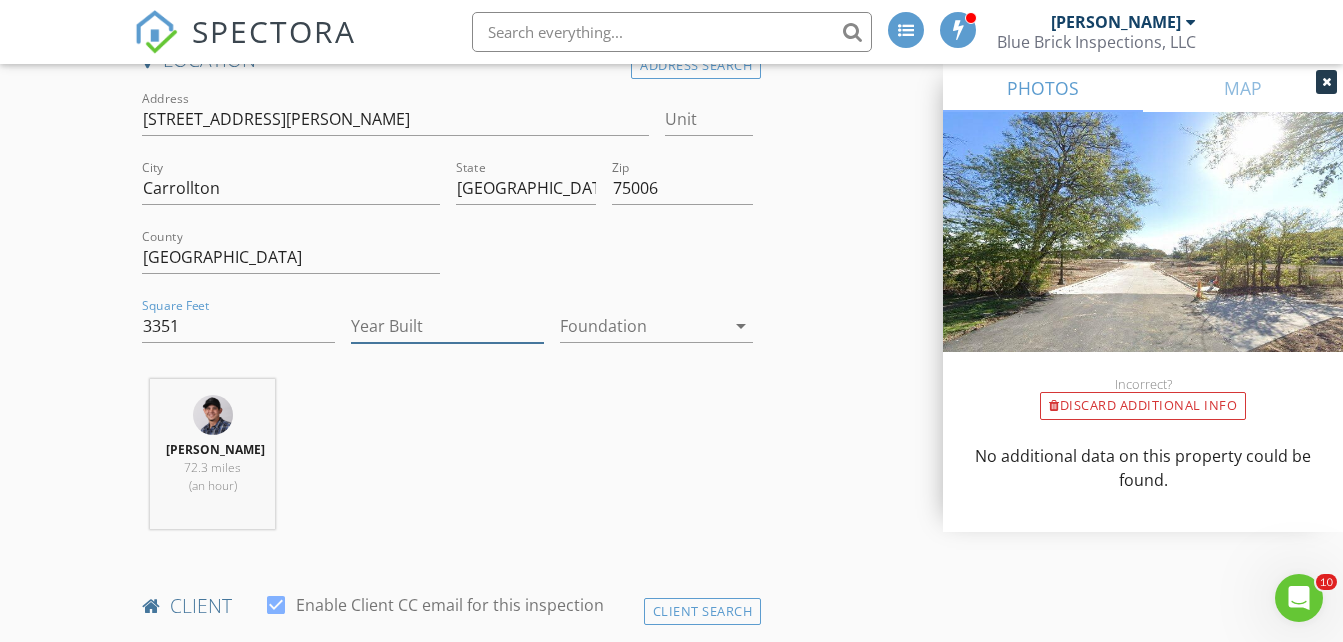 click on "Year Built" at bounding box center [447, 326] 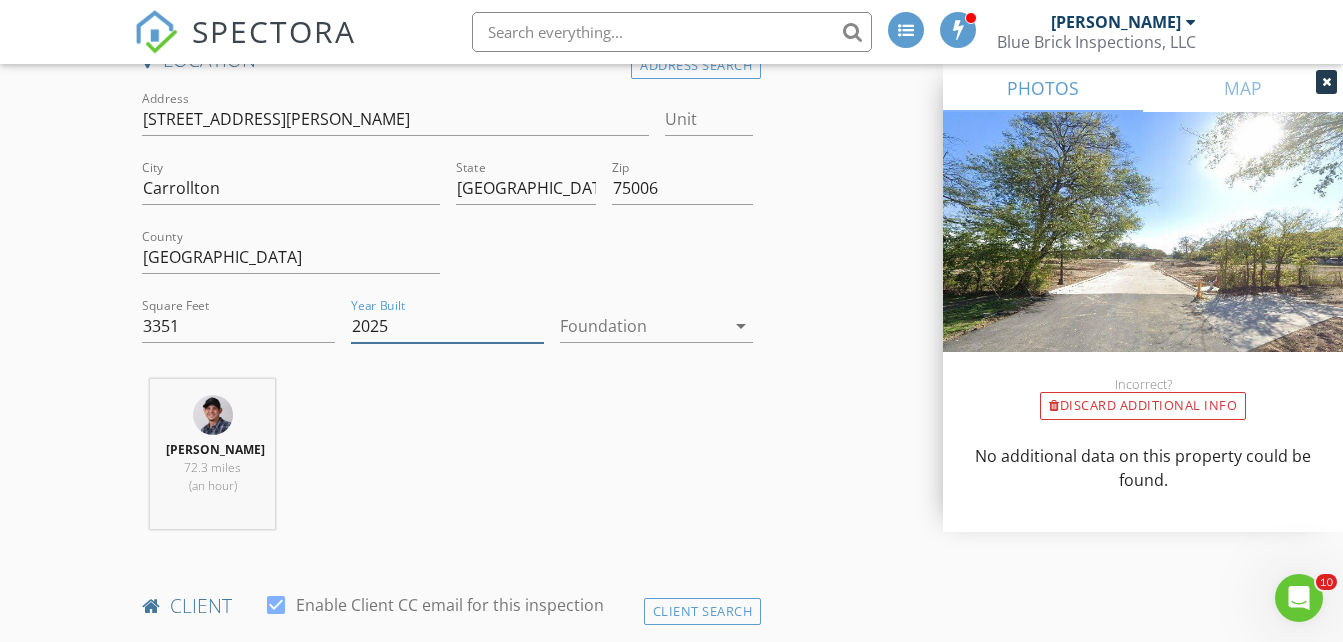 type on "2025" 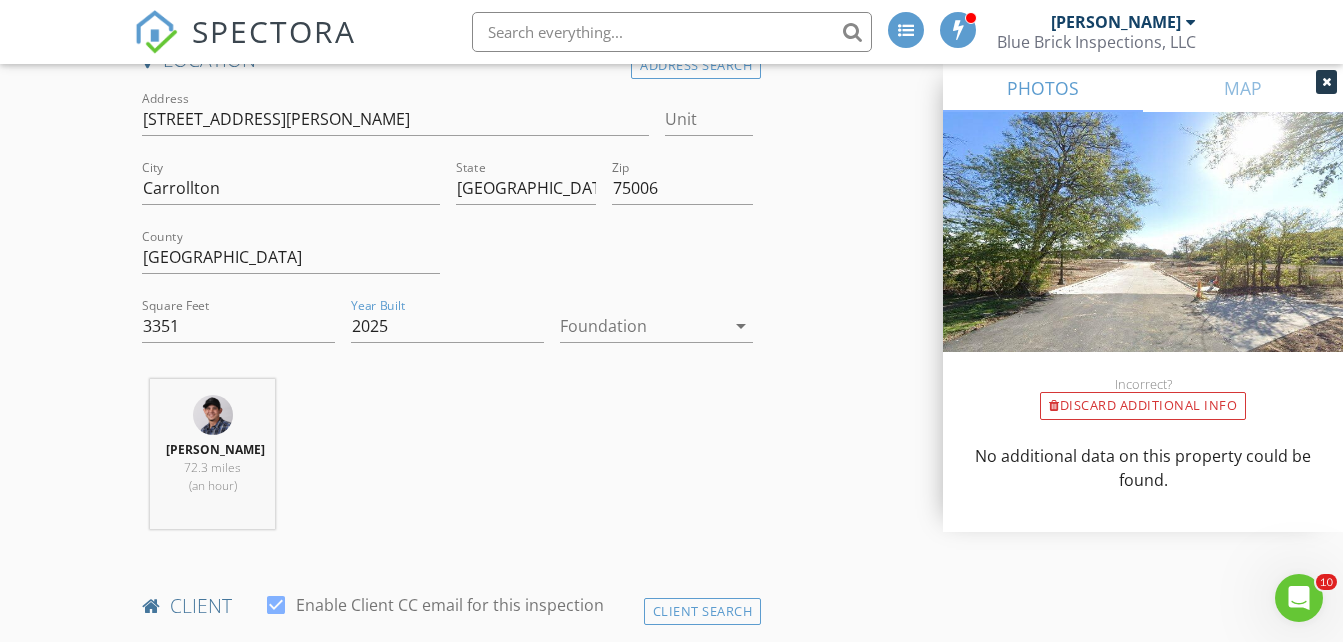 click at bounding box center (642, 326) 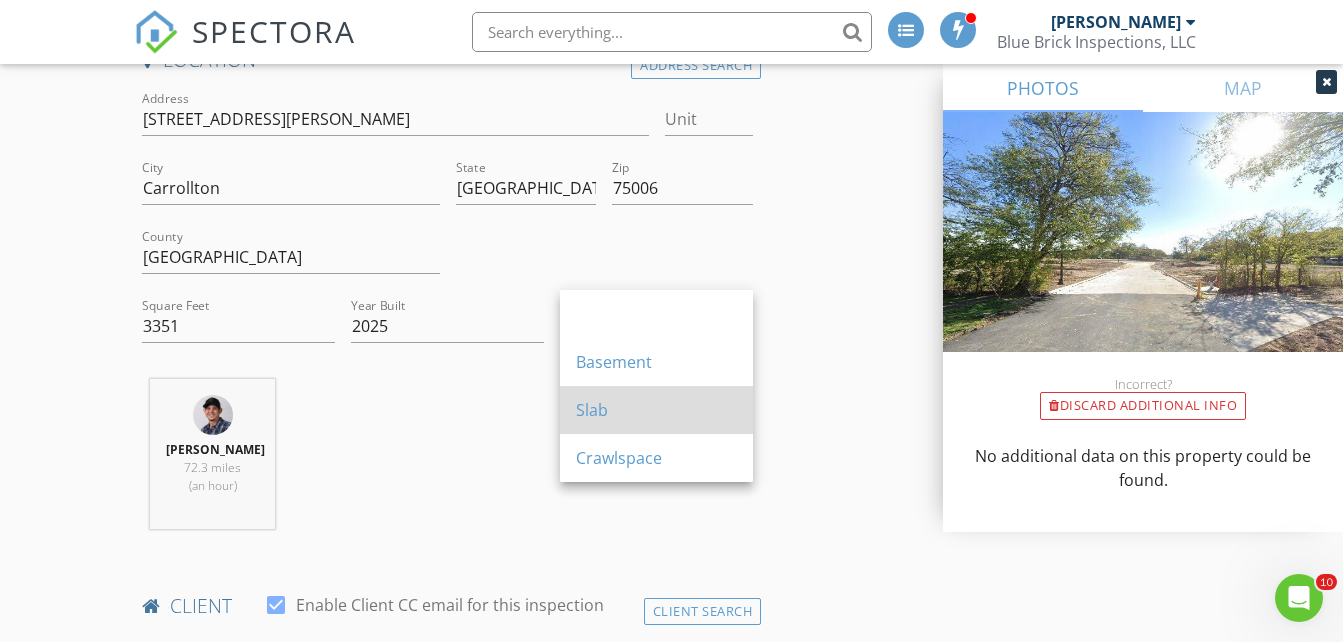 click on "Slab" at bounding box center [656, 410] 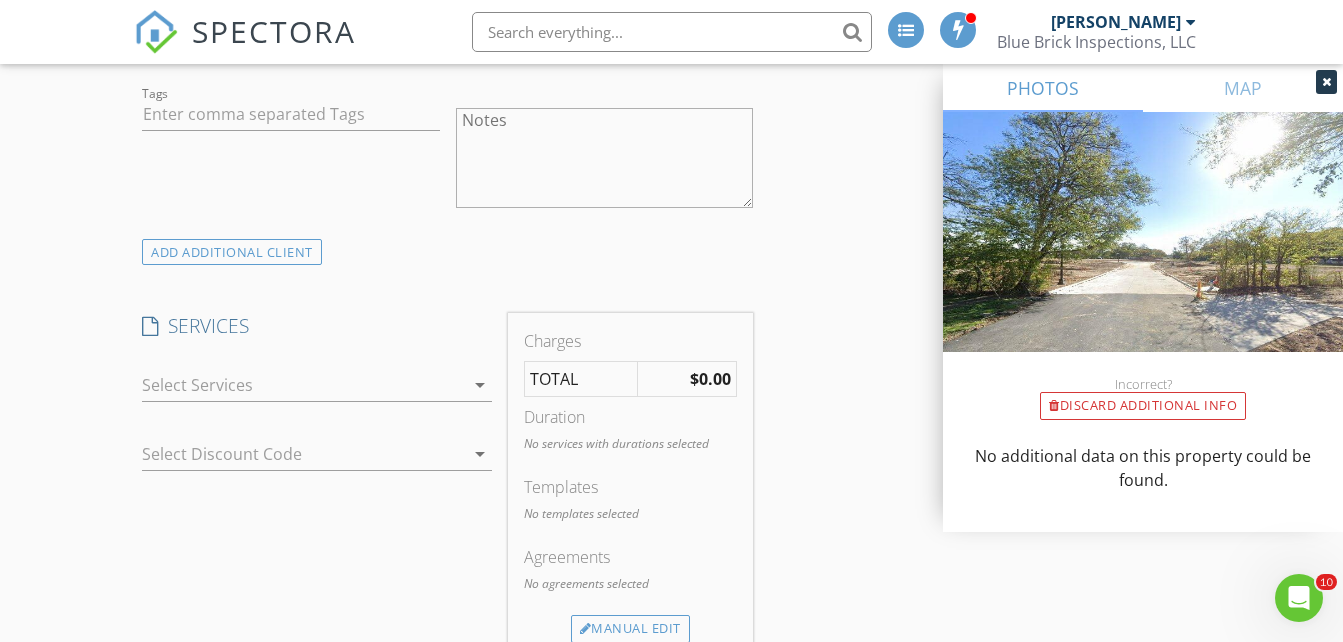 scroll, scrollTop: 1500, scrollLeft: 0, axis: vertical 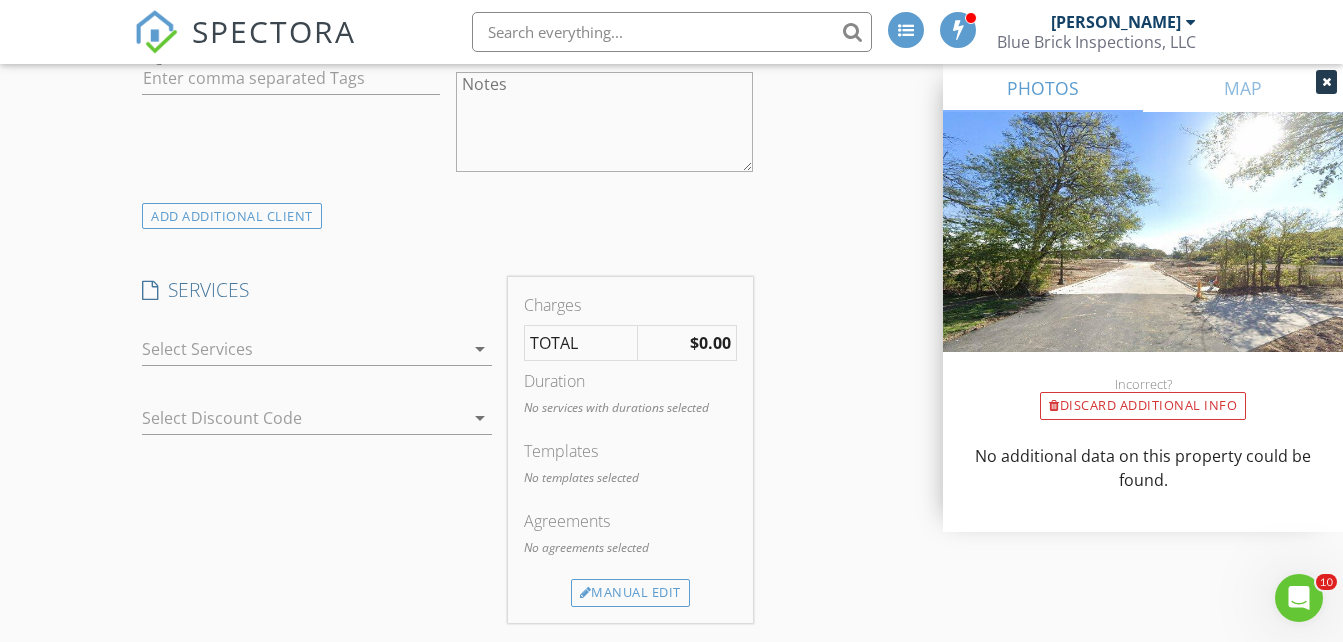 click at bounding box center (303, 349) 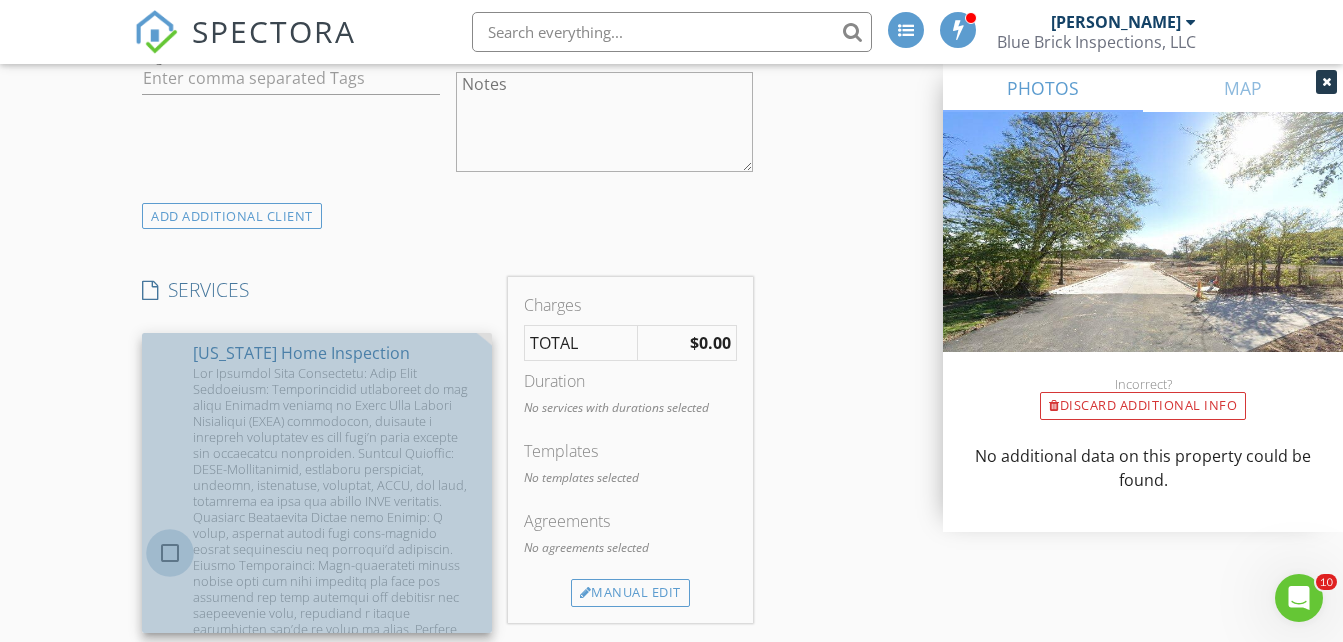 click at bounding box center [170, 553] 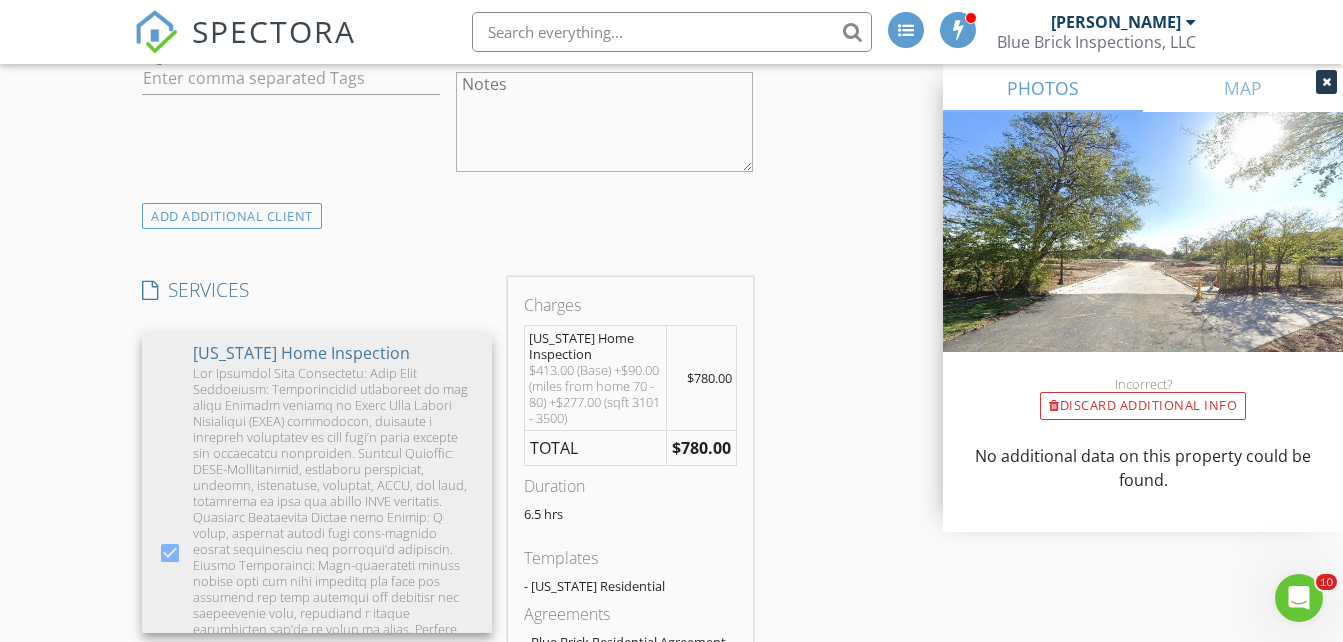 click on "New Inspection
INSPECTOR(S)
check_box_outline_blank   [PERSON_NAME]     check_box   [PERSON_NAME]   PRIMARY   [PERSON_NAME] arrow_drop_down   check_box [PERSON_NAME] specifically requested
Date/Time
[DATE] 9:00 AM
Location
Address Search       Address [STREET_ADDRESS][PERSON_NAME][US_STATE]     Square Feet 3351   Year Built 2025   Foundation Slab arrow_drop_down     [PERSON_NAME]     72.3 miles     (an hour)
client
check_box Enable Client CC email for this inspection   Client Search     check_box_outline_blank Client is a Company/Organization     First Name   Last Name   Email   CC Email   Phone   Address   City   State   Zip     Tags         Notes
ADD ADDITIONAL client
SERVICES
check_box   [US_STATE] Home Inspection" at bounding box center (671, 737) 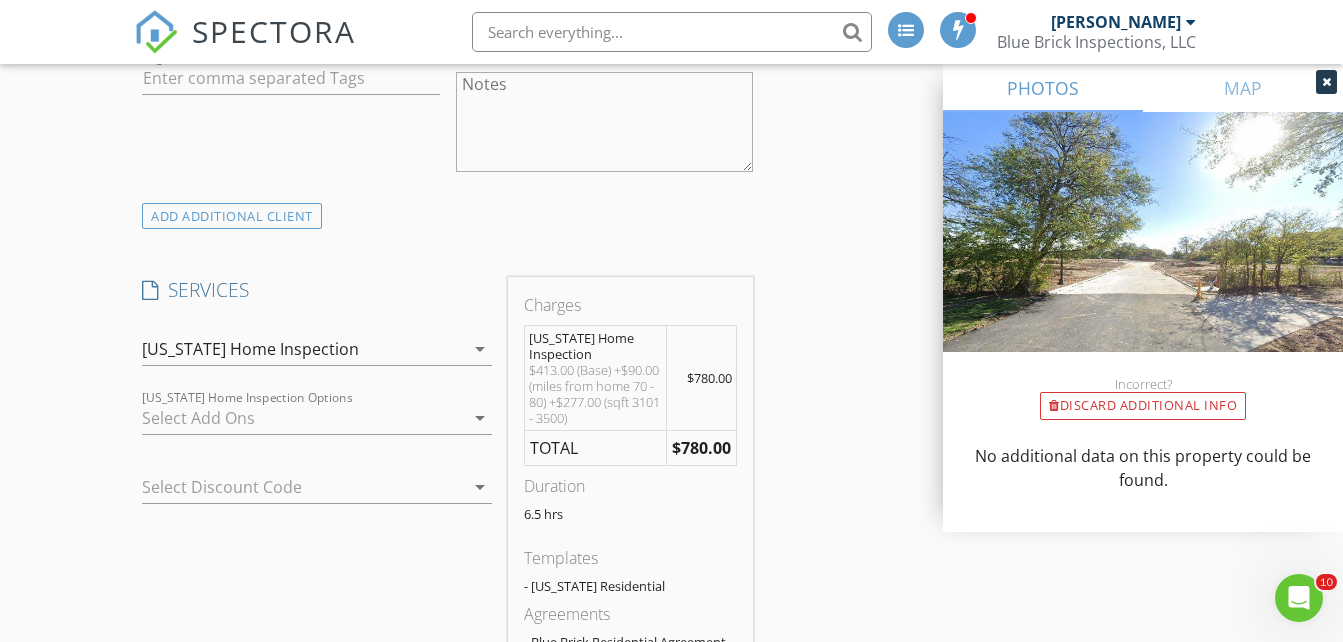 click at bounding box center [303, 418] 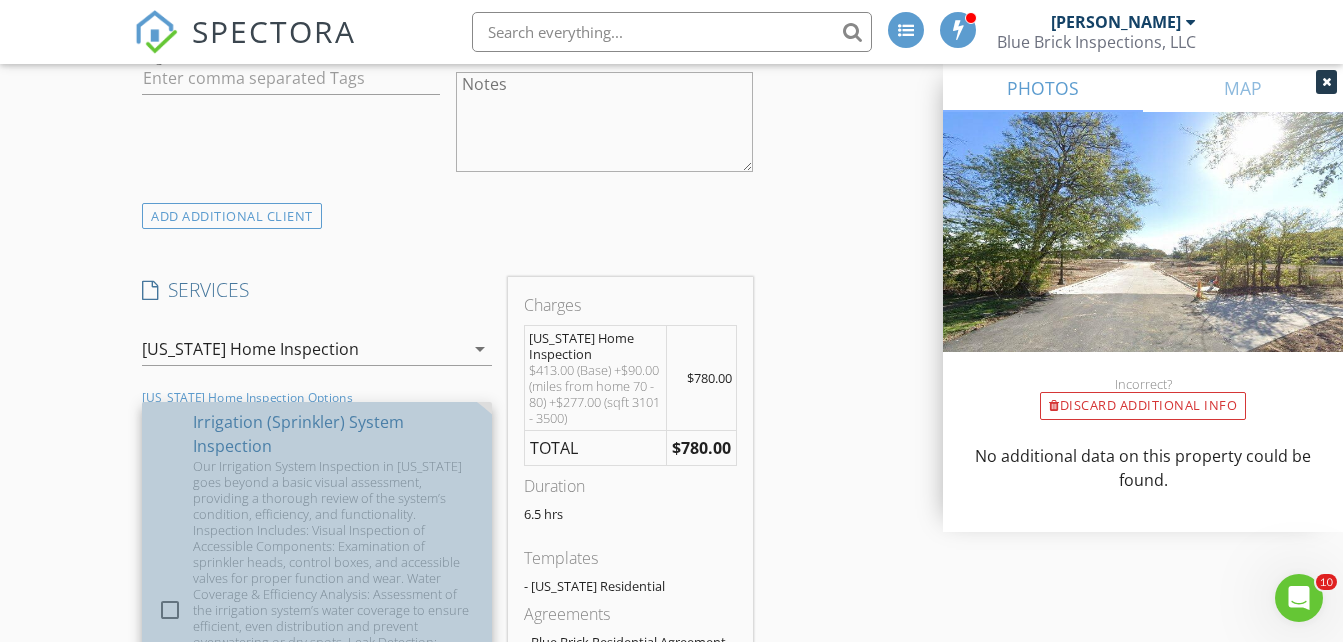 click on "Our Irrigation System Inspection in [US_STATE] goes beyond a basic visual assessment, providing a thorough review of the system’s condition, efficiency, and functionality.  Inspection Includes:  Visual Inspection of Accessible Components: Examination of sprinkler heads, control boxes, and accessible valves for proper function and wear. Water Coverage & Efficiency Analysis: Assessment of the irrigation system’s water coverage to ensure efficient, even distribution and prevent overwatering or dry spots. Leak Detection: Identification of any visible leaks, broken lines, or faulty sprinkler heads that could lead to water waste and increased costs. System Controls & Timer Check: Review of control settings and timers for proper operation to support water conservation and optimized performance. This inspection provides homeowners and property managers with a full understanding of their irrigation system’s condition, promoting efficient operation and preventing costly water waste." at bounding box center (335, 634) 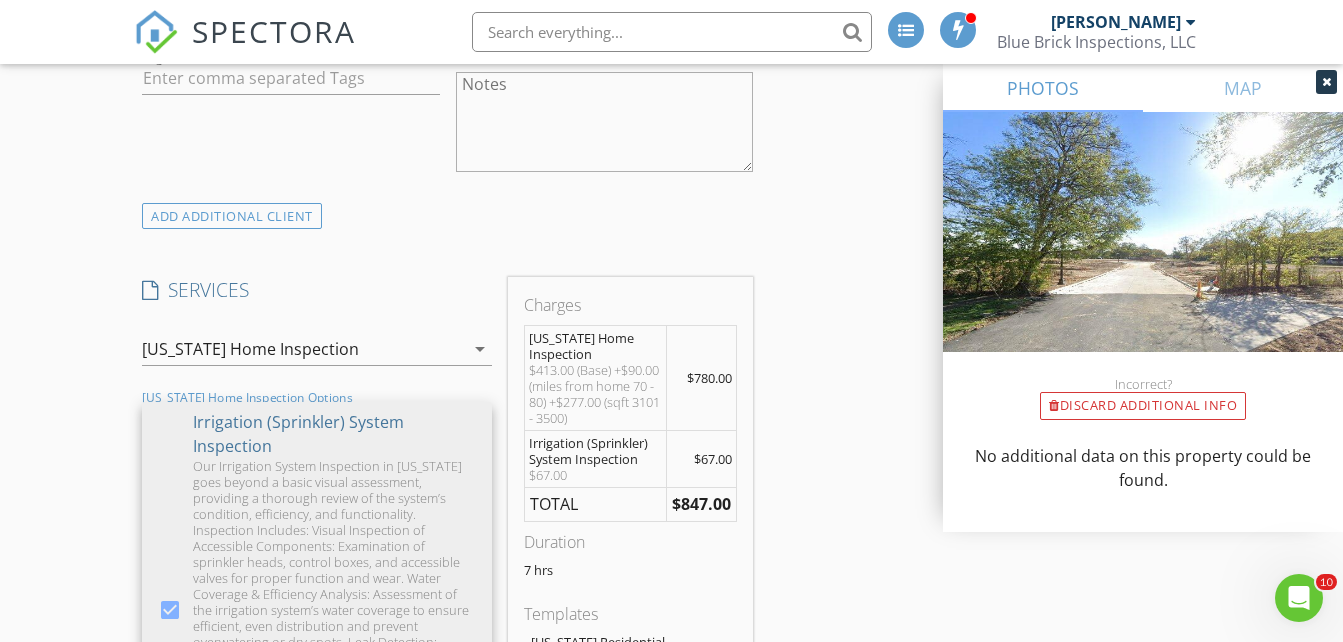 click on "New Inspection
INSPECTOR(S)
check_box_outline_blank   [PERSON_NAME]     check_box   [PERSON_NAME]   PRIMARY   [PERSON_NAME] arrow_drop_down   check_box [PERSON_NAME] specifically requested
Date/Time
[DATE] 9:00 AM
Location
Address Search       Address [STREET_ADDRESS][PERSON_NAME][US_STATE]     Square Feet 3351   Year Built 2025   Foundation Slab arrow_drop_down     [PERSON_NAME]     72.3 miles     (an hour)
client
check_box Enable Client CC email for this inspection   Client Search     check_box_outline_blank Client is a Company/Organization     First Name   Last Name   Email   CC Email   Phone   Address   City   State   Zip     Tags         Notes
ADD ADDITIONAL client
SERVICES
check_box   [US_STATE] Home Inspection" at bounding box center (671, 765) 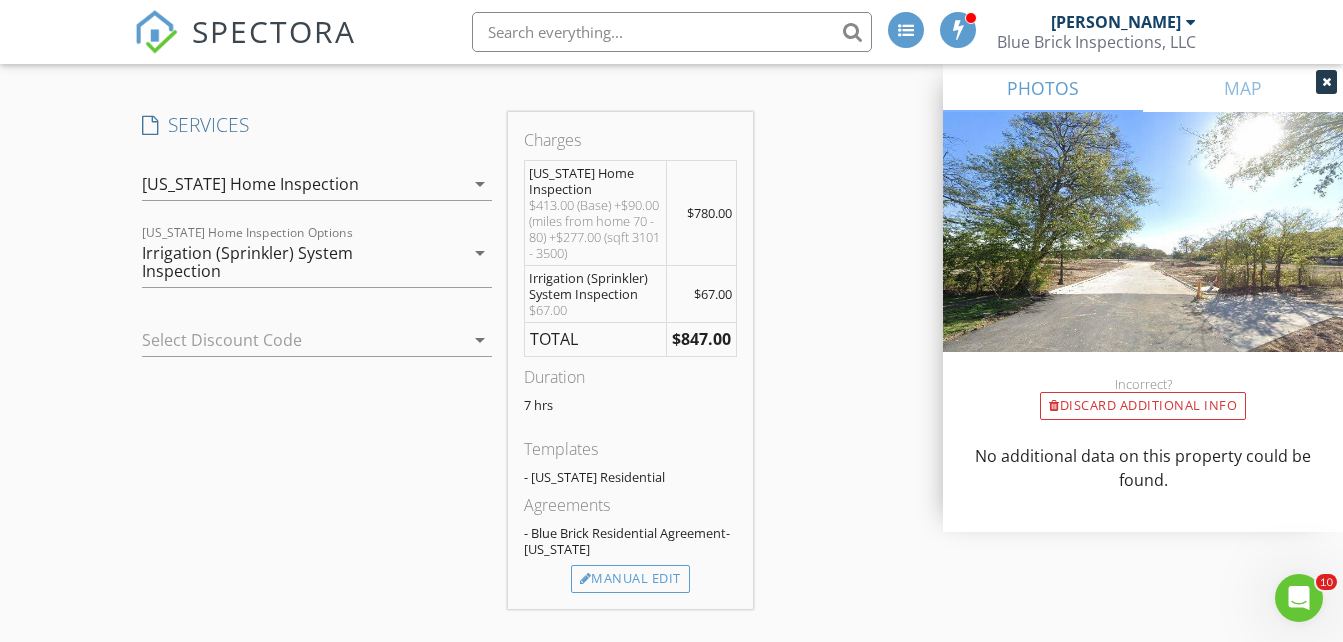scroll, scrollTop: 1700, scrollLeft: 0, axis: vertical 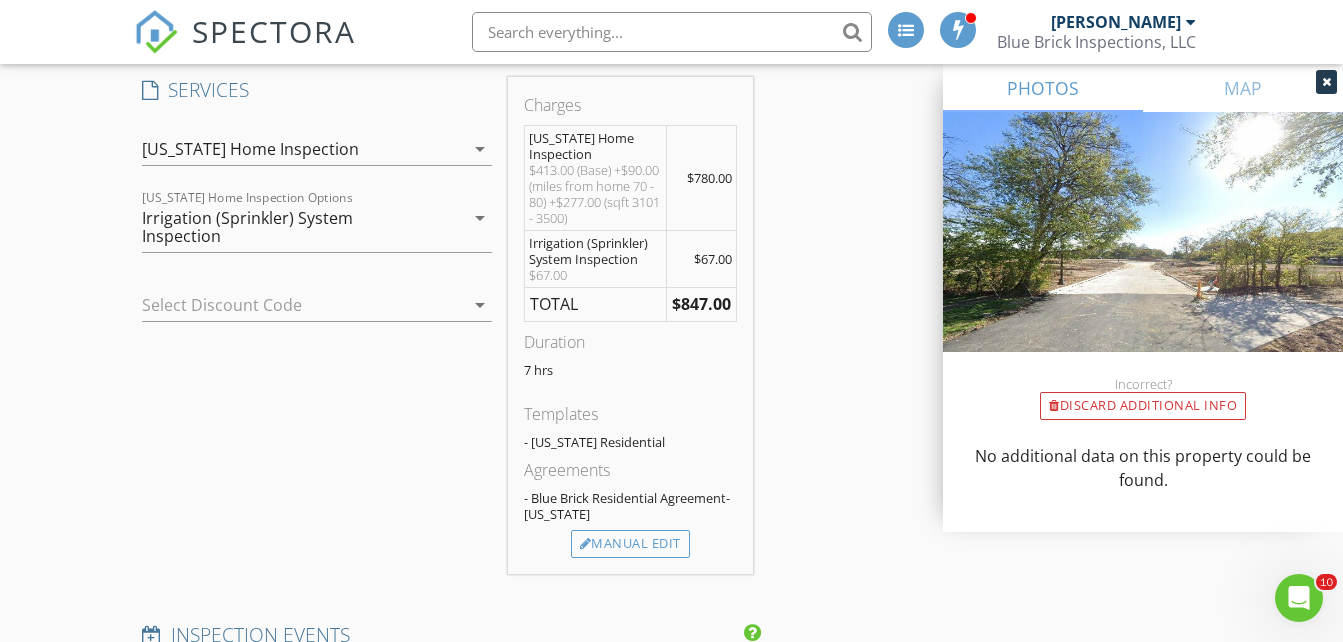 click at bounding box center [452, 305] 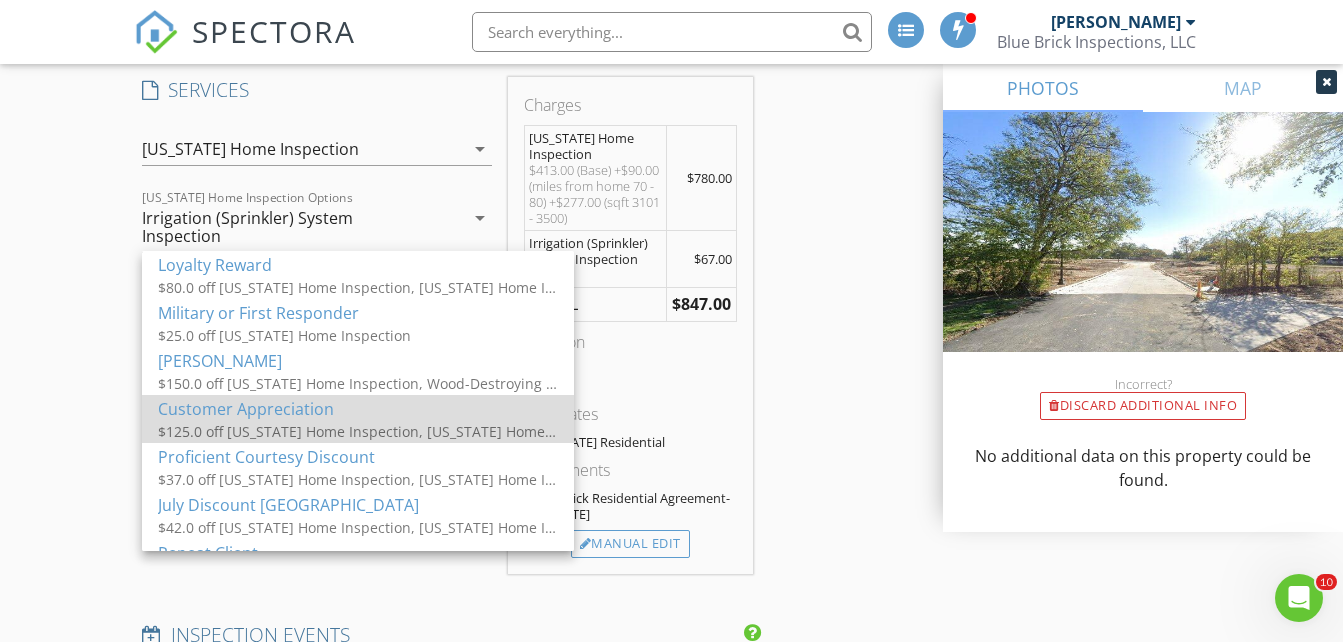 scroll, scrollTop: 516, scrollLeft: 0, axis: vertical 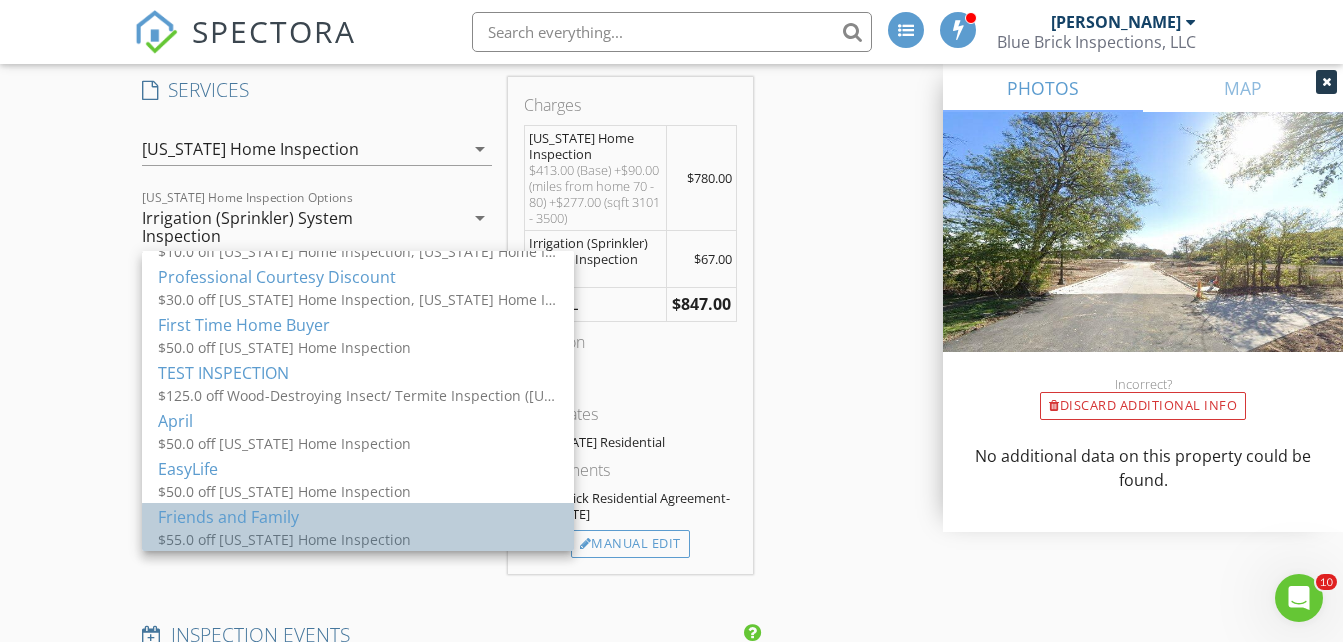 click on "Friends and Family" at bounding box center [358, 517] 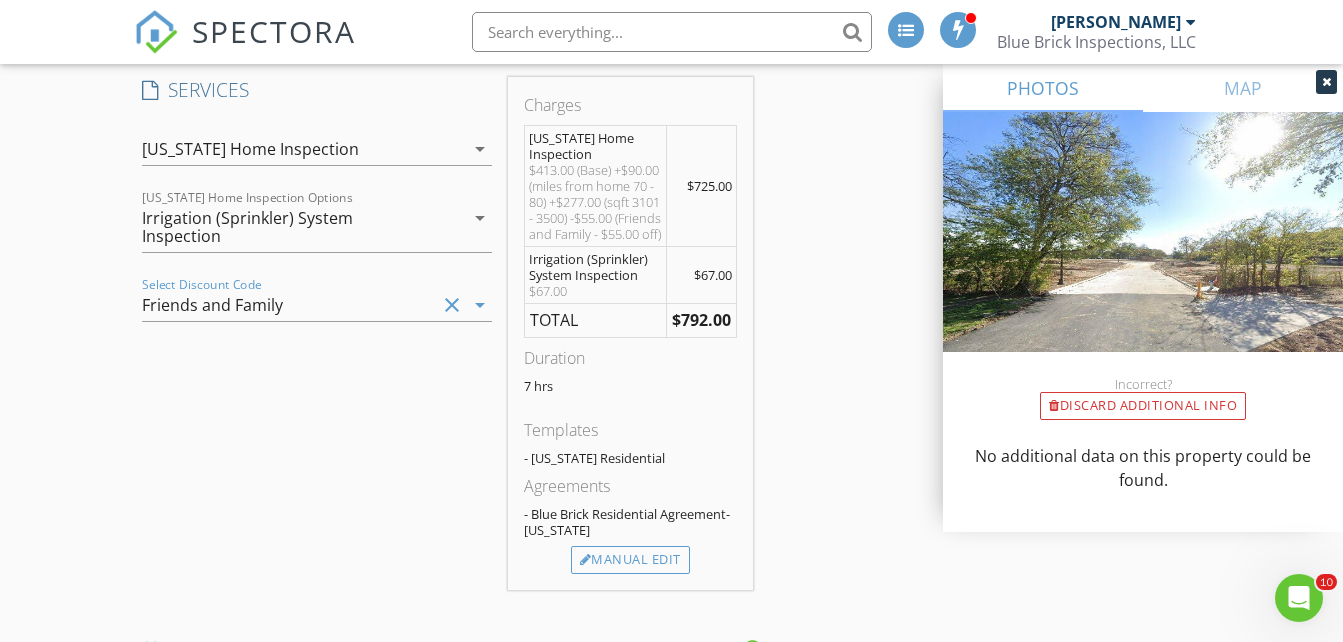 click on "SERVICES
check_box   [US_STATE] Home Inspection   check_box_outline_blank   Wood-Destroying Insect/ Termite Inspection ([US_STATE])   Protect your investment from costly surprises with a thorough Wood Destroying Insect (WDI) Inspection from Blue Brick Inspections. Termites and other wood-destroying insects can cause severe, often hidden damage that leads to expensive repairs if left undetected. Our WDI Inspection identifies any current or potential infestations, and we provide a comprehensive report detailing any signs of these destructive pests.   For VA loans, a termite inspection is not only essential for peace of mind—it’s required! Whether you’re buying a home or want to protect your current property, our certified experts are here to ensure your home is safe, sound, and free of damaging pests. check_box_outline_blank   HUD Engineering Foundation Certification Inspection   FHA/[GEOGRAPHIC_DATA] HUD Compliance Engineering Certification for manufactured homes. check_box_outline_blank" at bounding box center [317, 333] 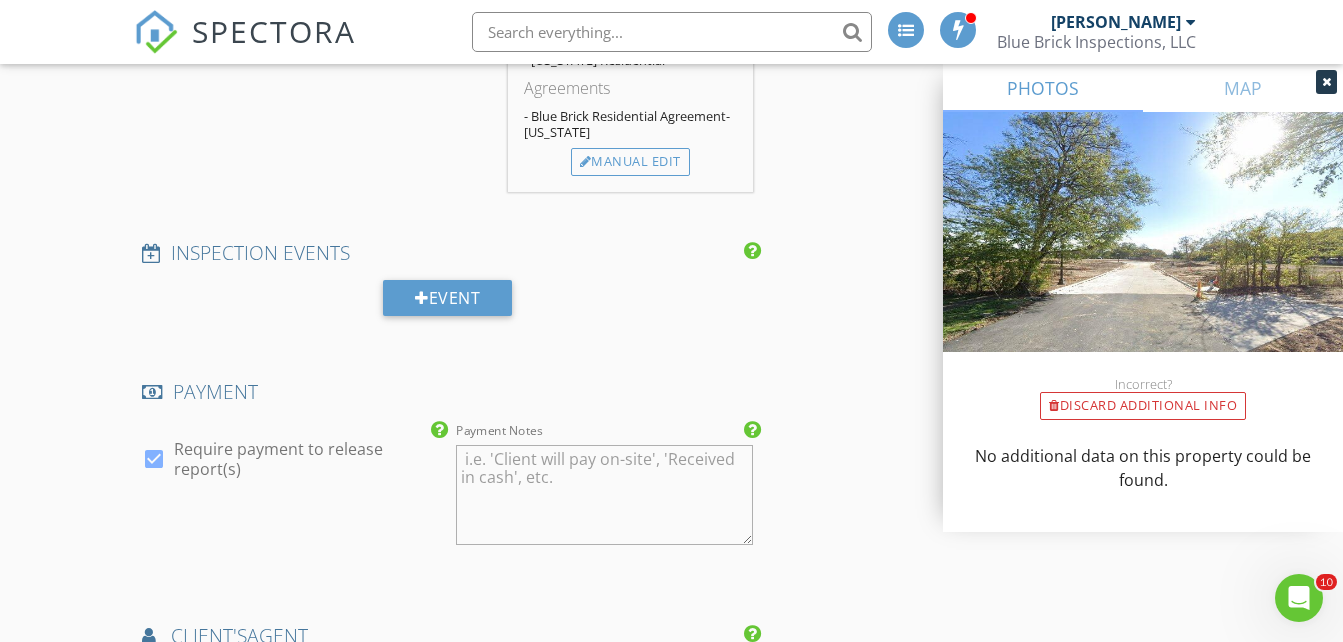 scroll, scrollTop: 2100, scrollLeft: 0, axis: vertical 